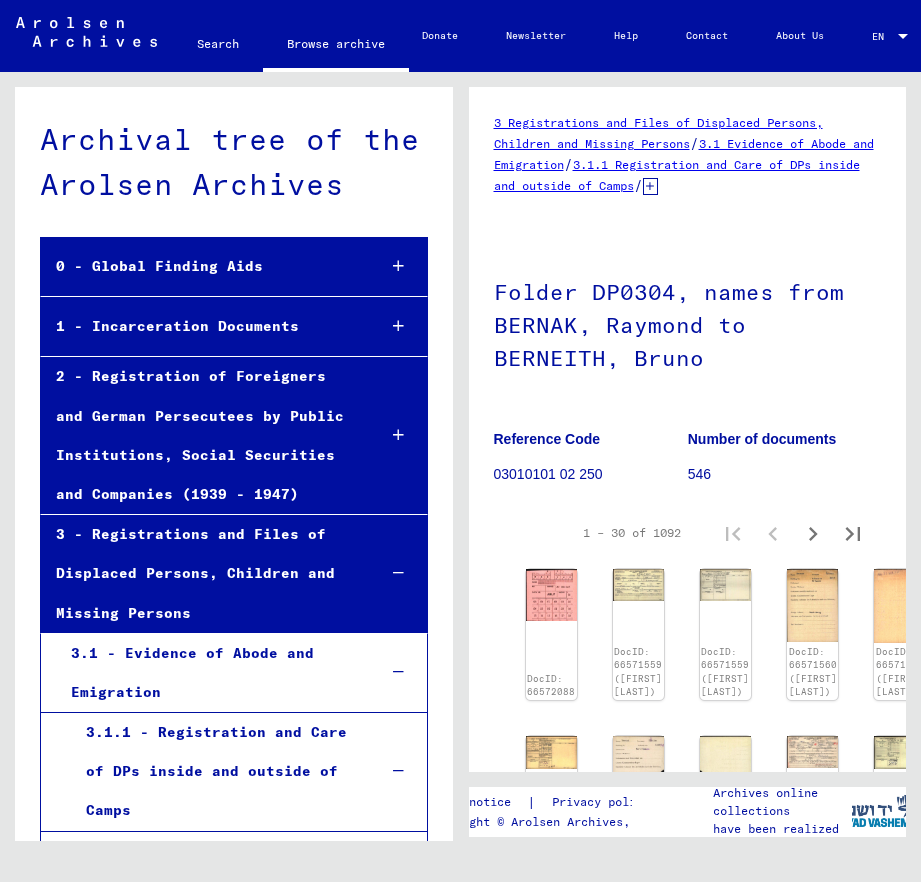 scroll, scrollTop: 0, scrollLeft: 0, axis: both 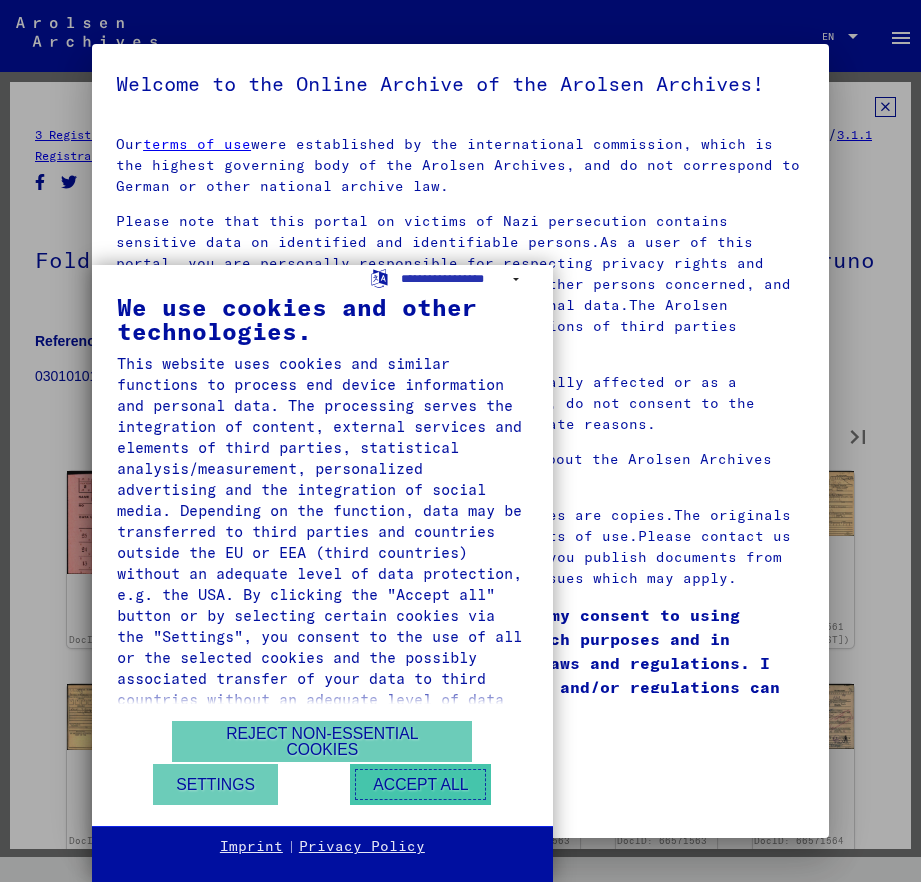 click on "Accept all" at bounding box center (420, 784) 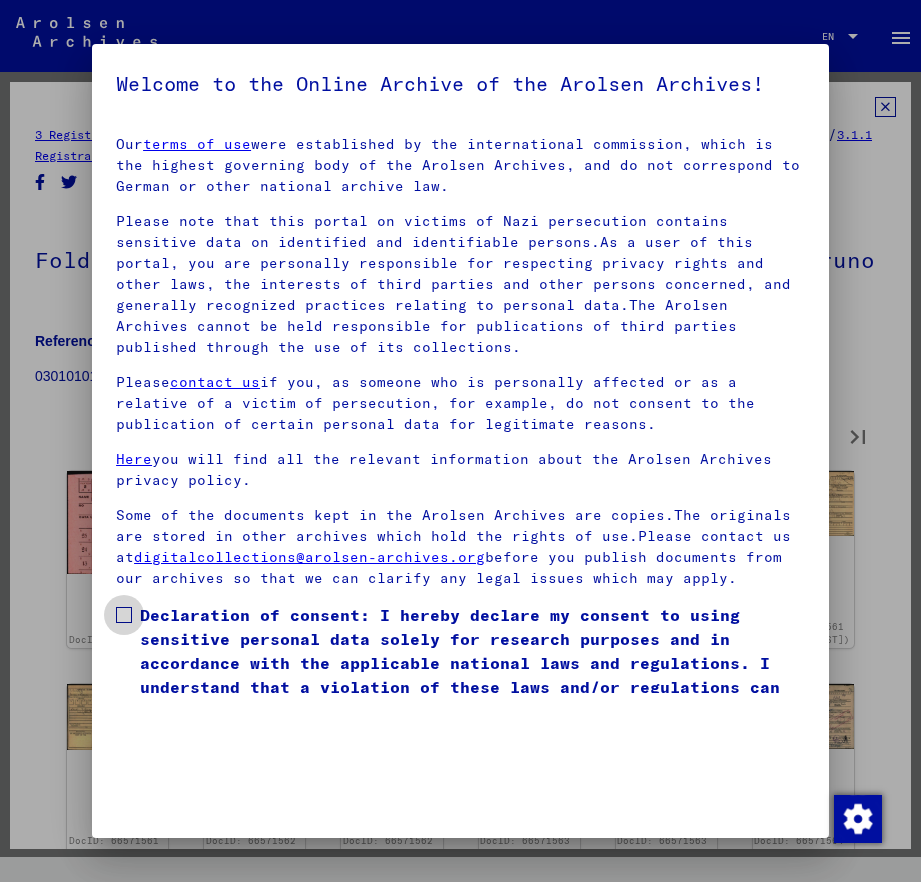 click on "Declaration of consent: I hereby declare my consent to using sensitive personal data solely for research purposes and in accordance with the applicable national laws and regulations. I understand that a violation of these laws and/or regulations can result in criminal proceedings." at bounding box center [472, 663] 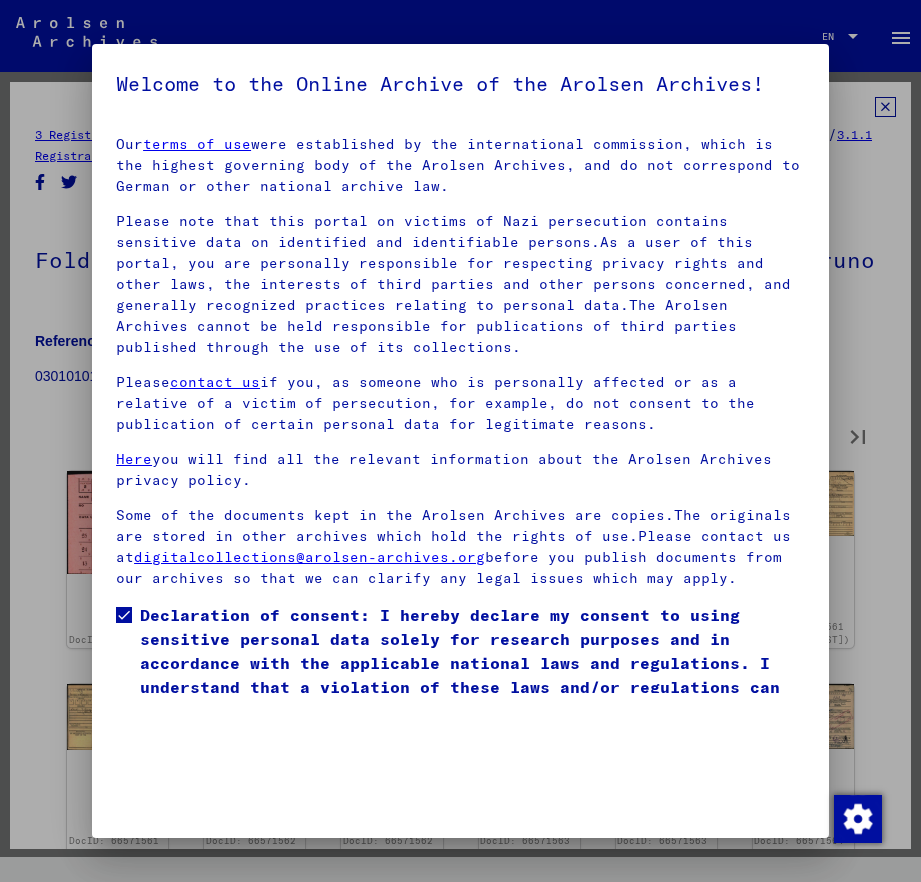 scroll, scrollTop: 88, scrollLeft: 0, axis: vertical 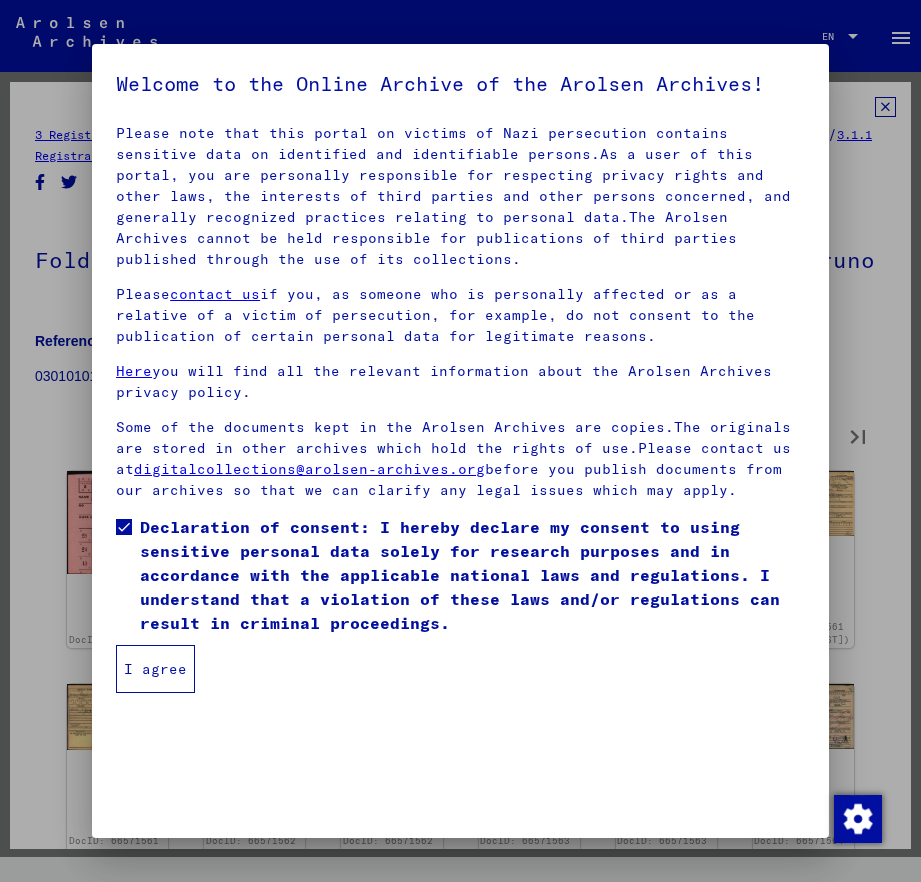 click on "I agree" at bounding box center [155, 669] 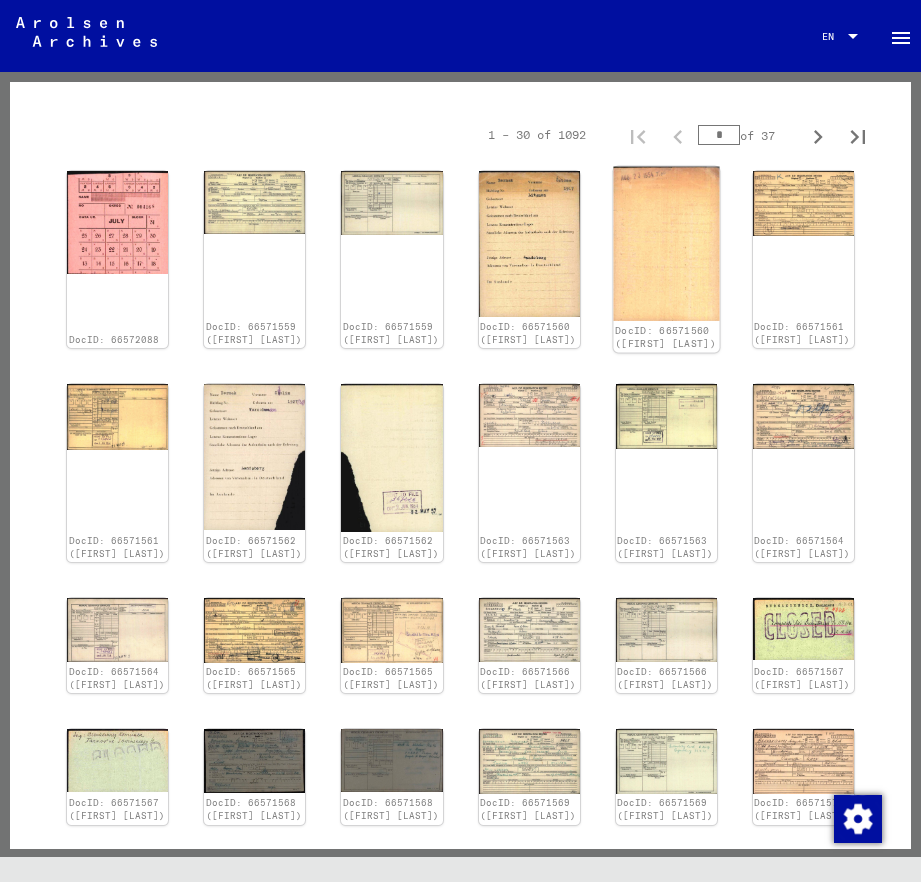 scroll, scrollTop: 0, scrollLeft: 0, axis: both 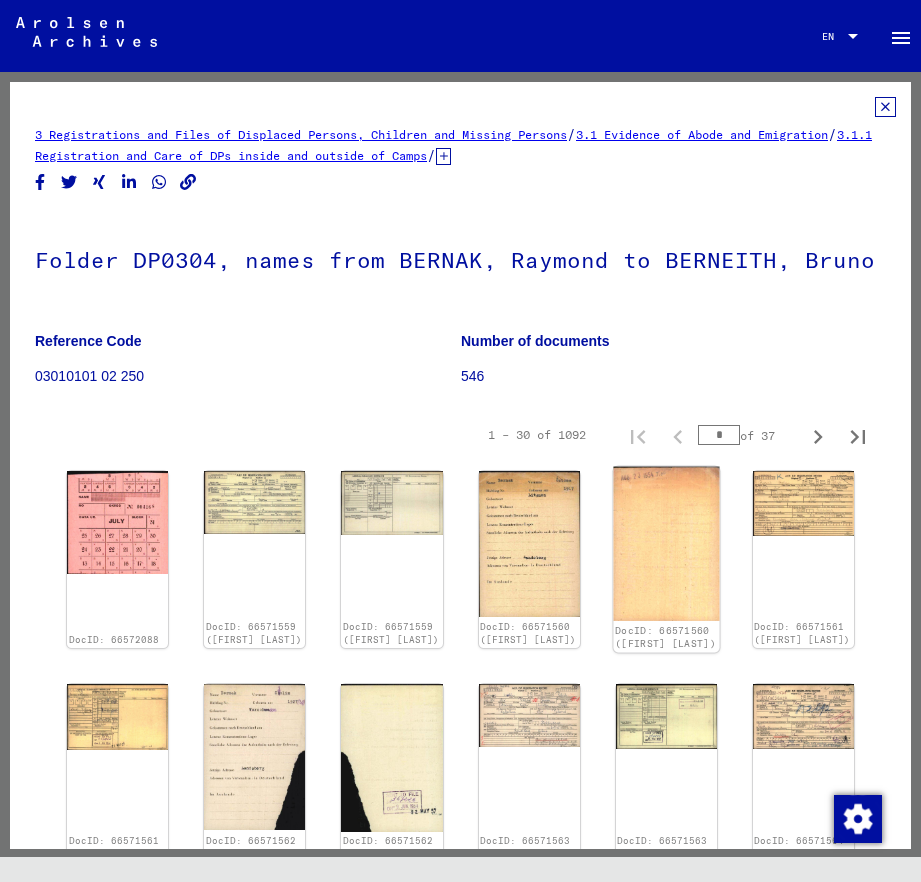 type on "*" 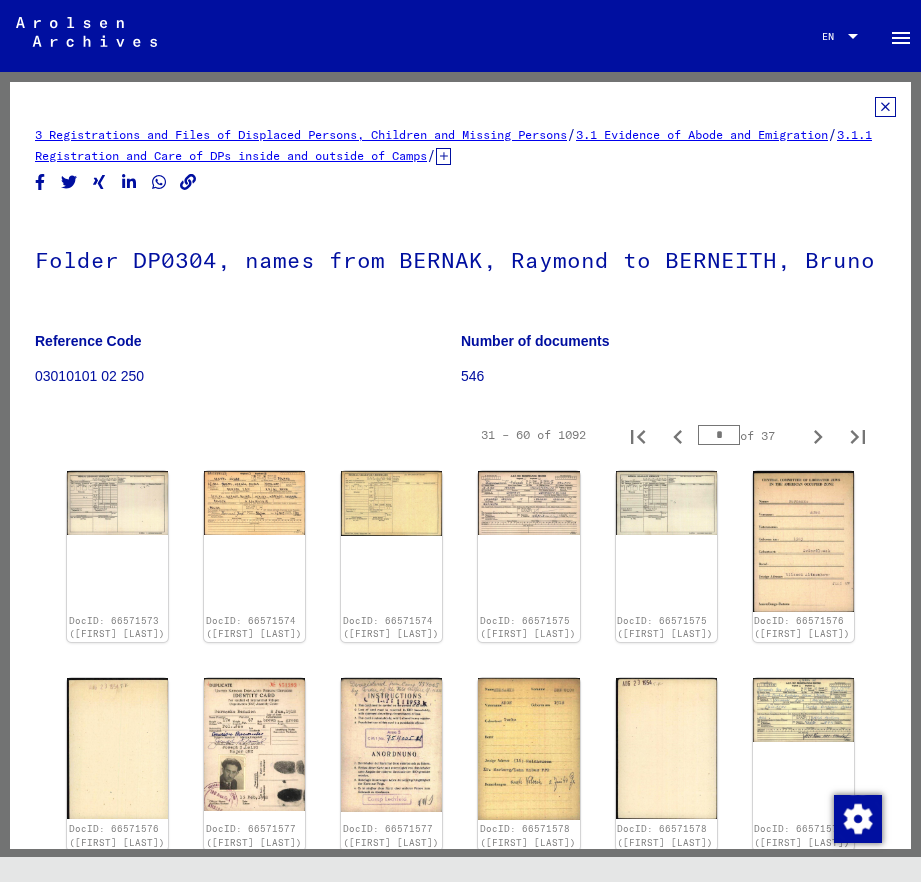 type on "*" 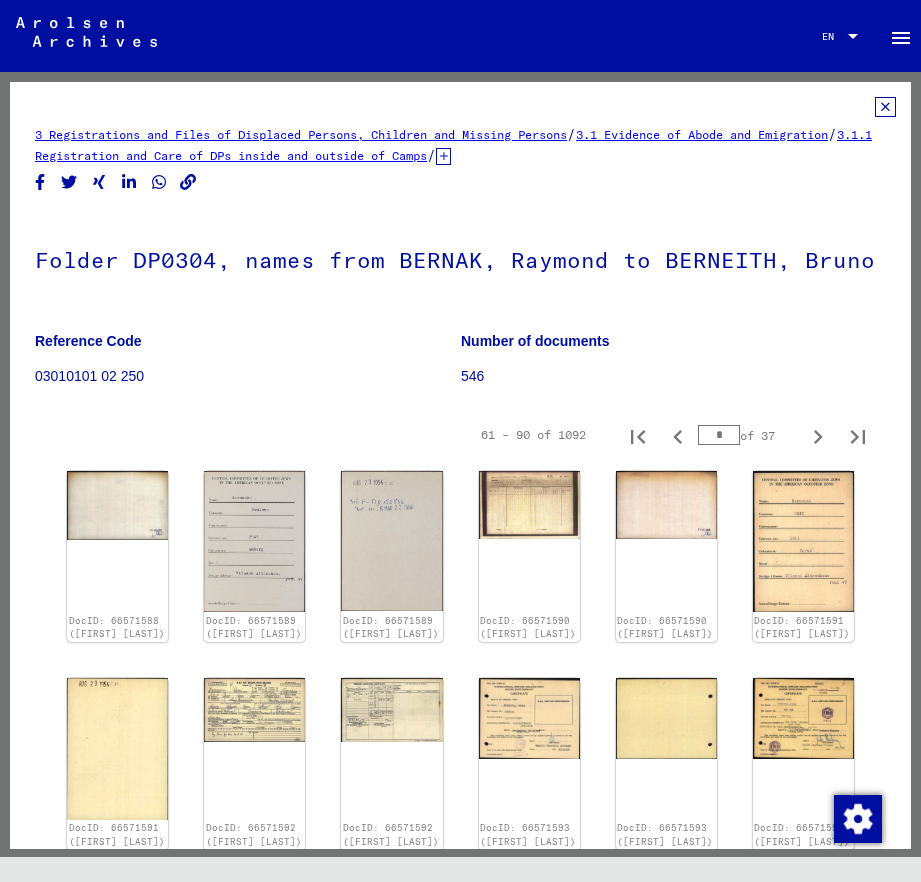 type on "*" 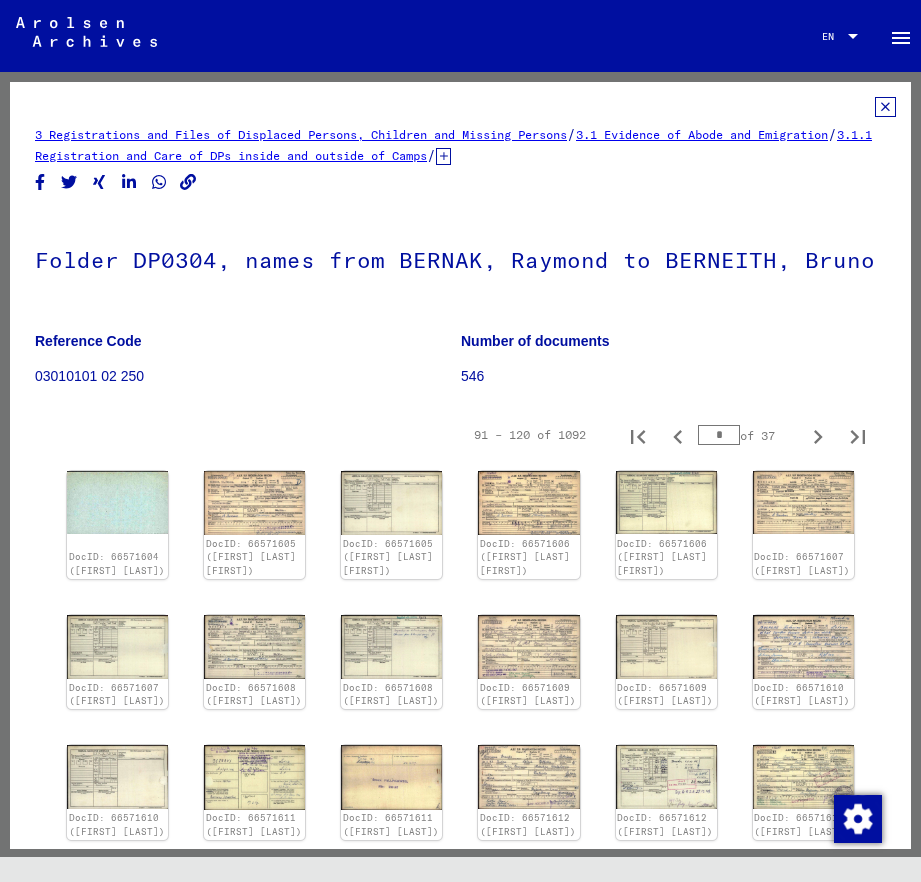 type on "*" 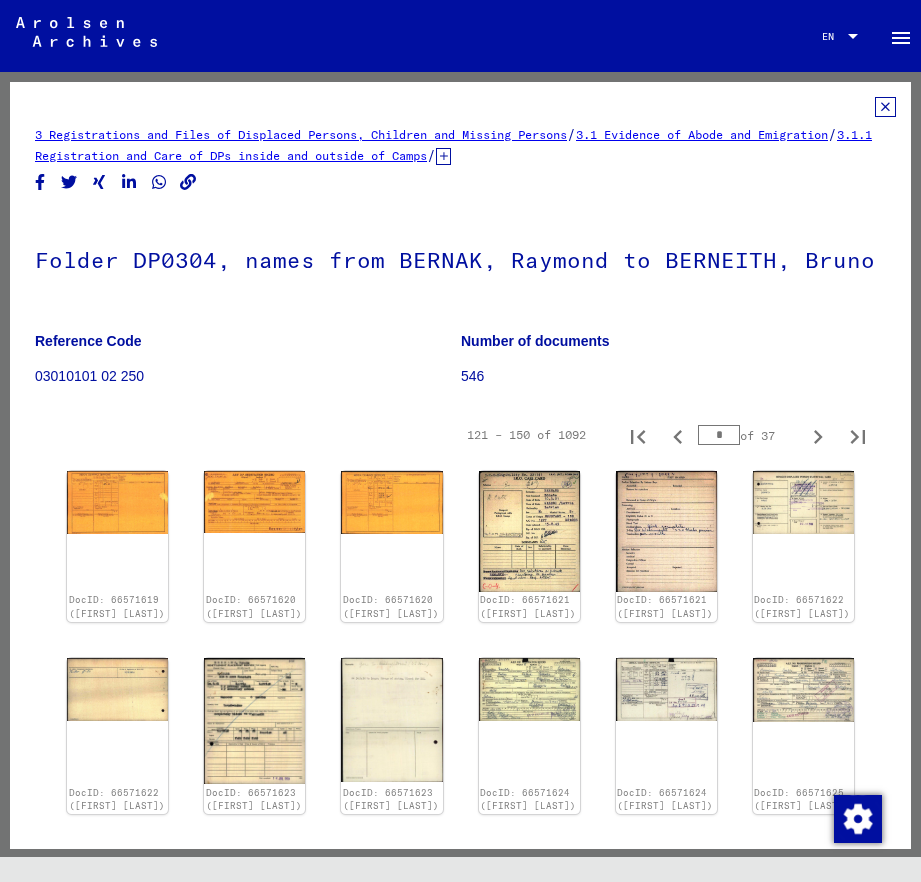 type on "*" 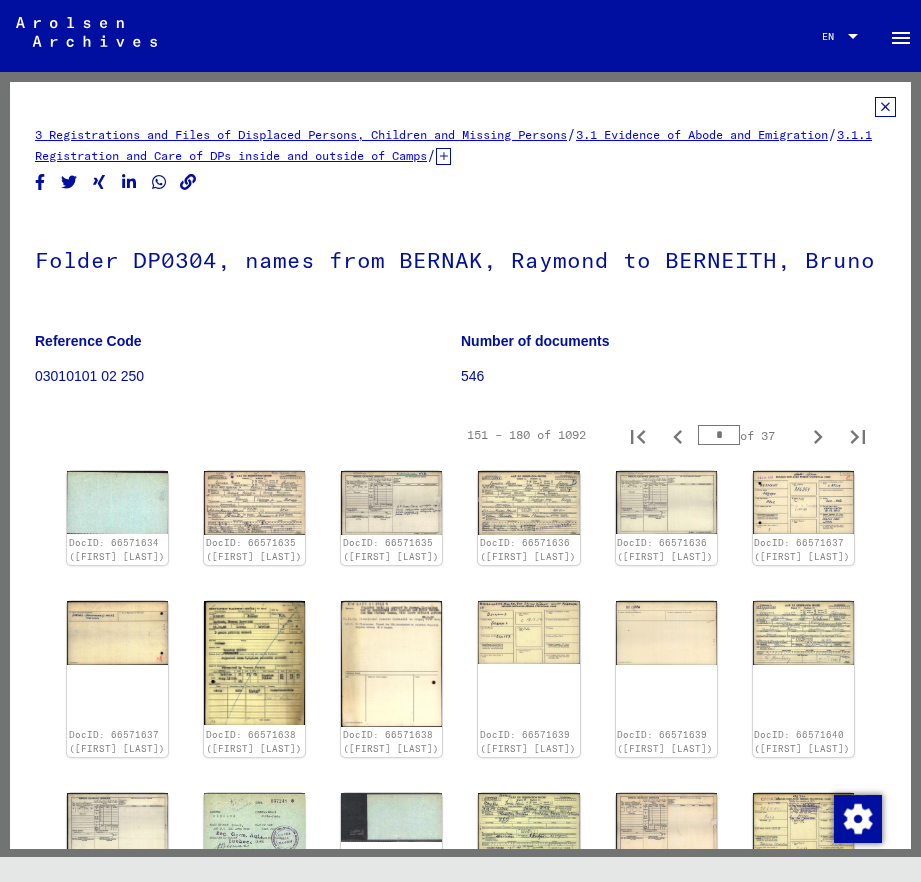 type on "*" 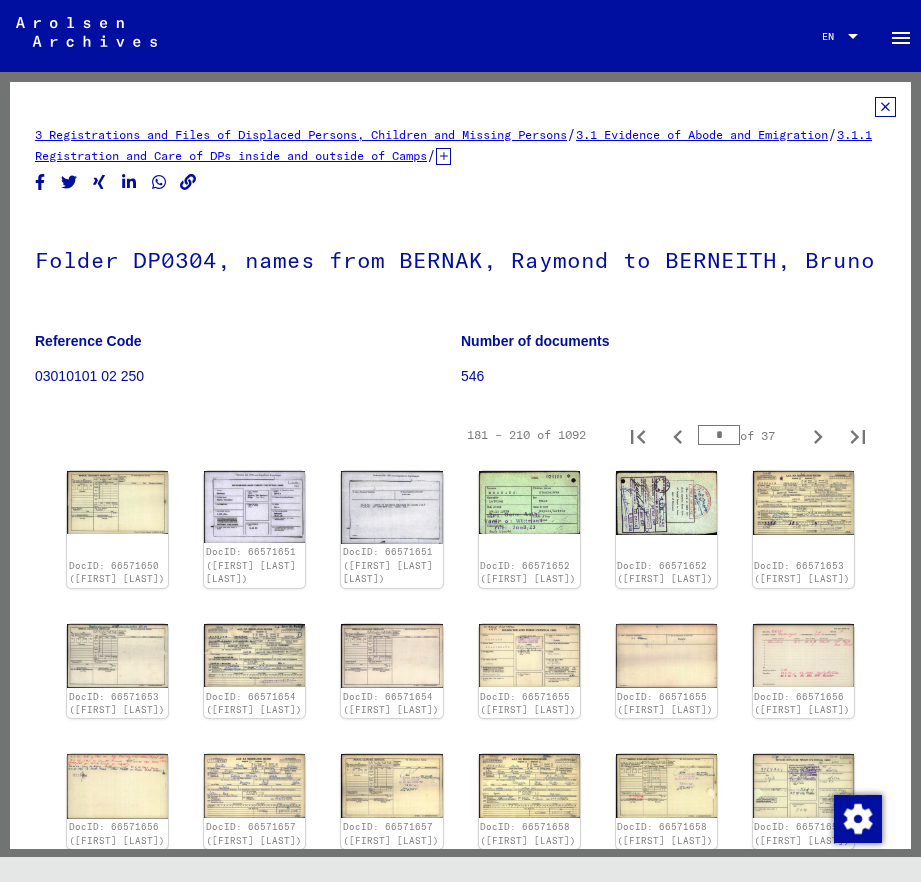 type on "*" 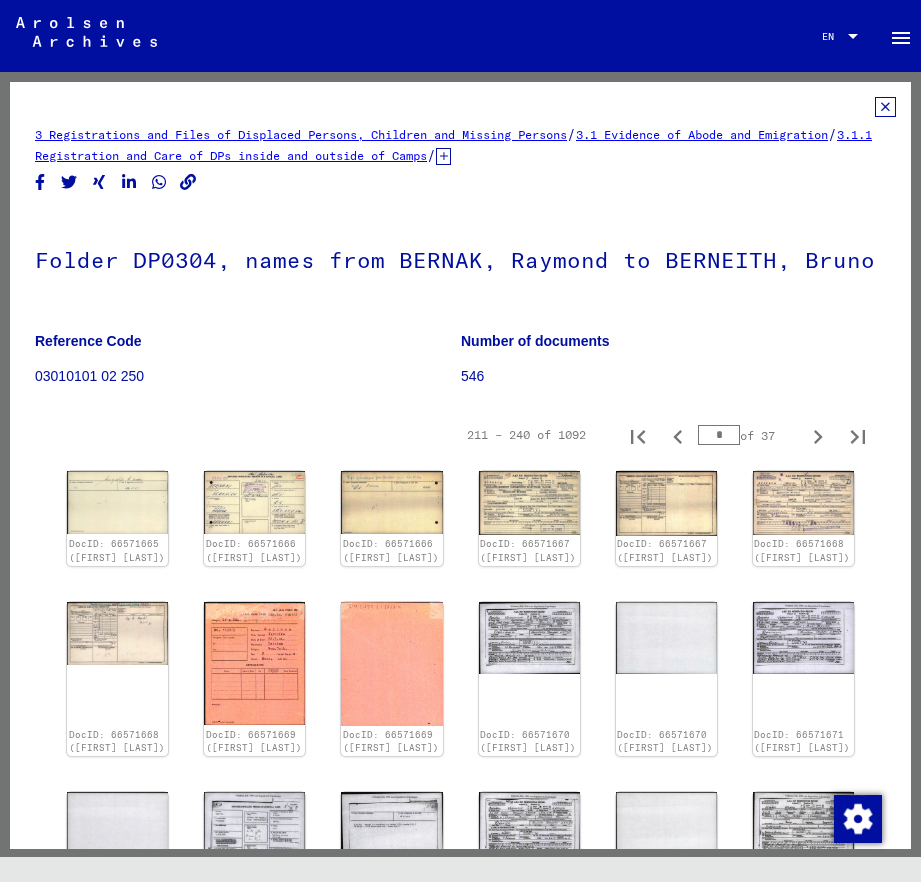 type on "*" 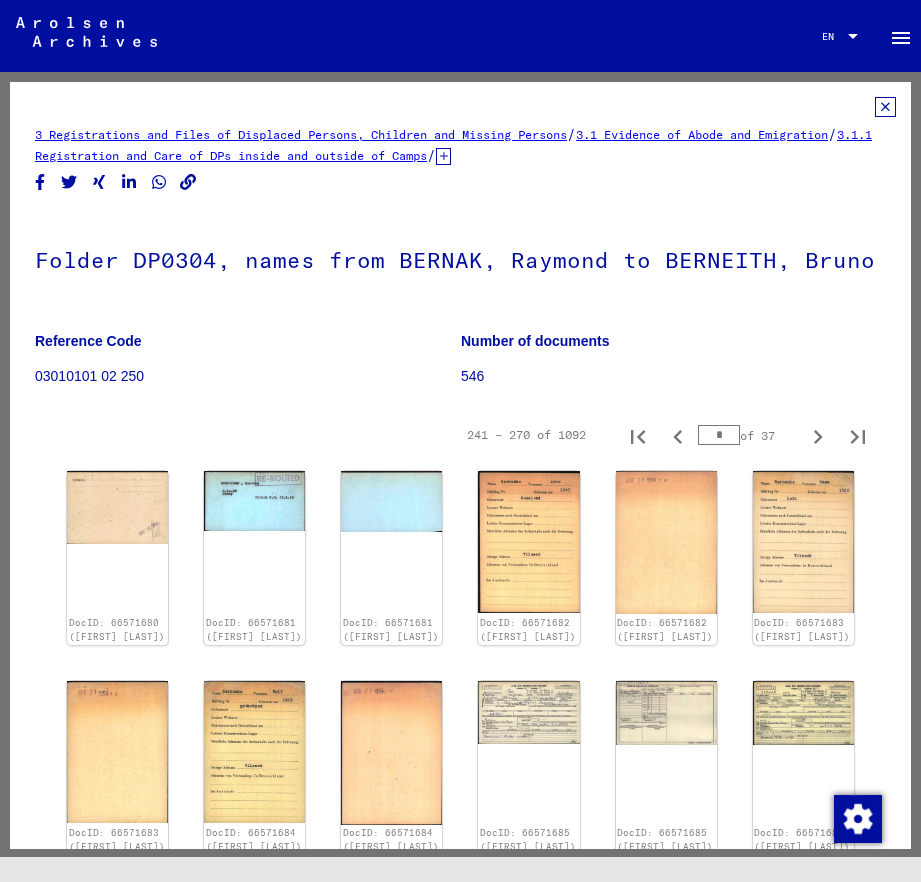 type on "**" 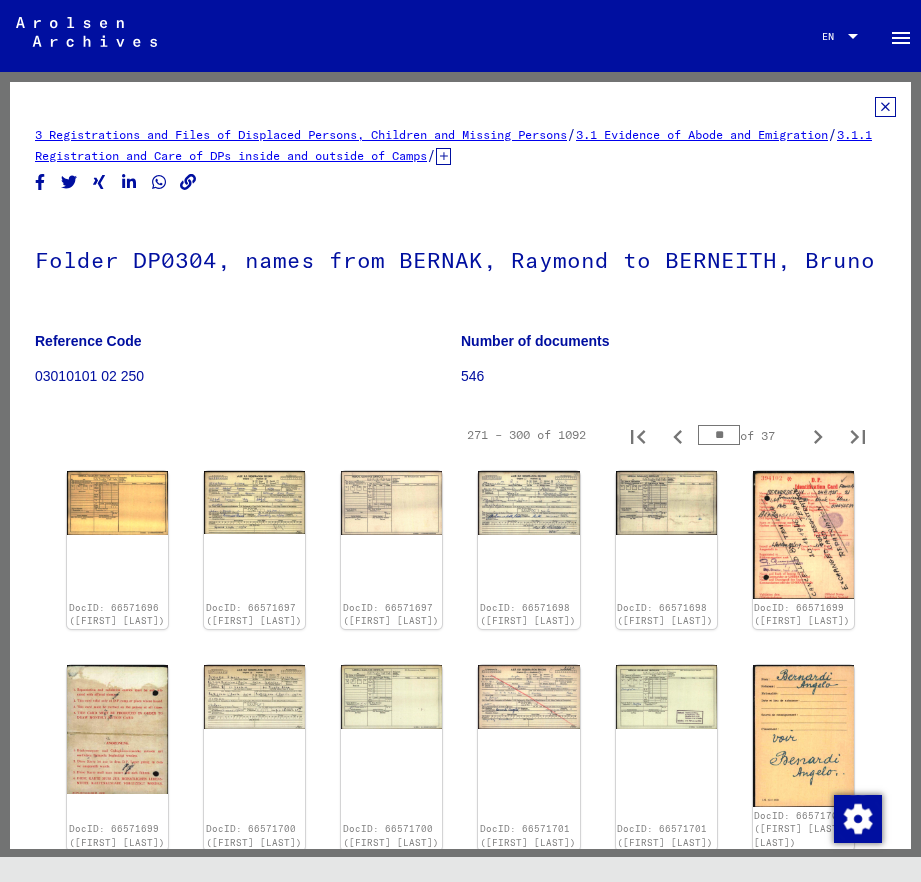 type on "**" 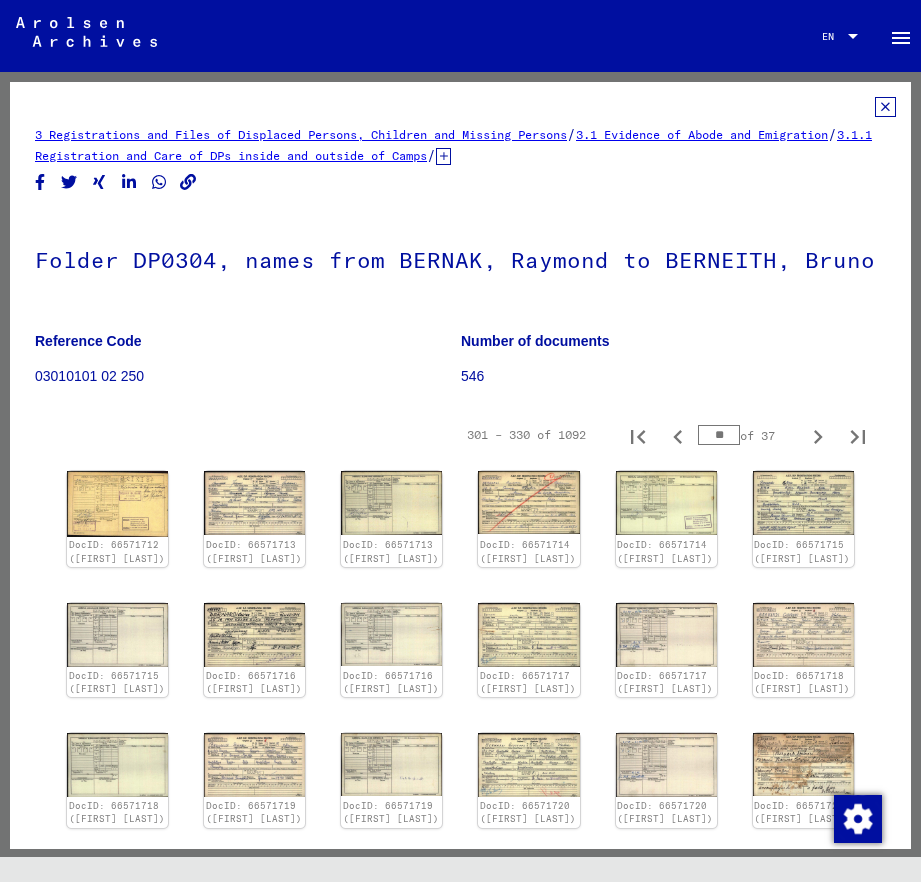 type on "**" 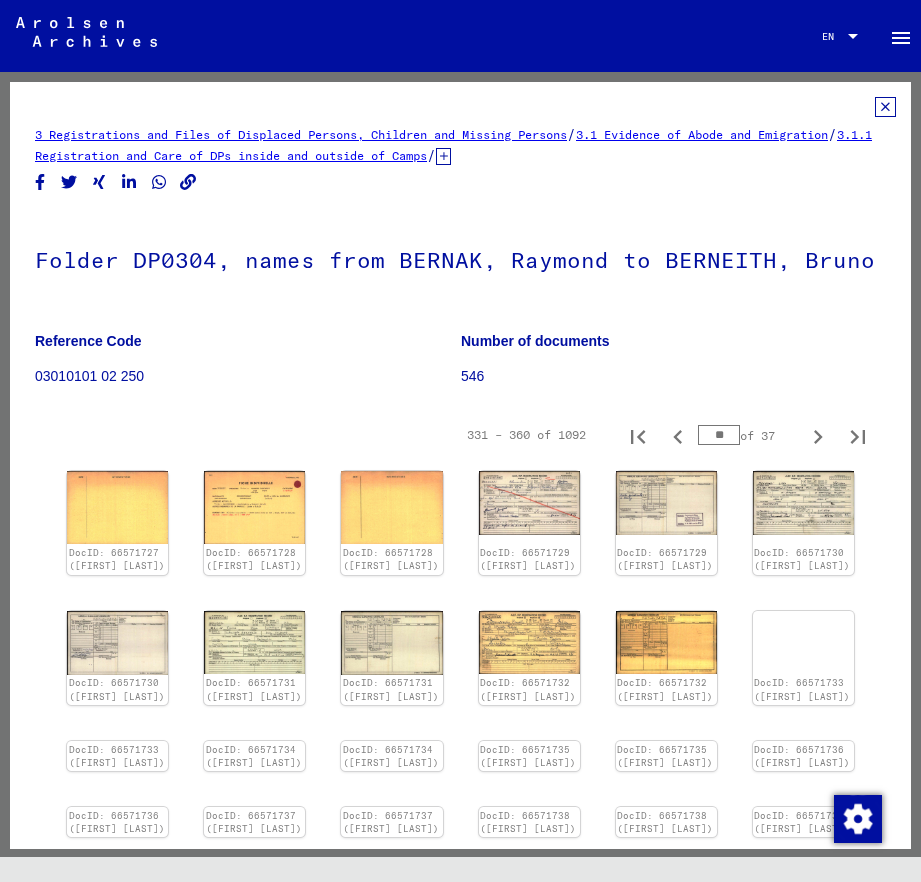 type on "**" 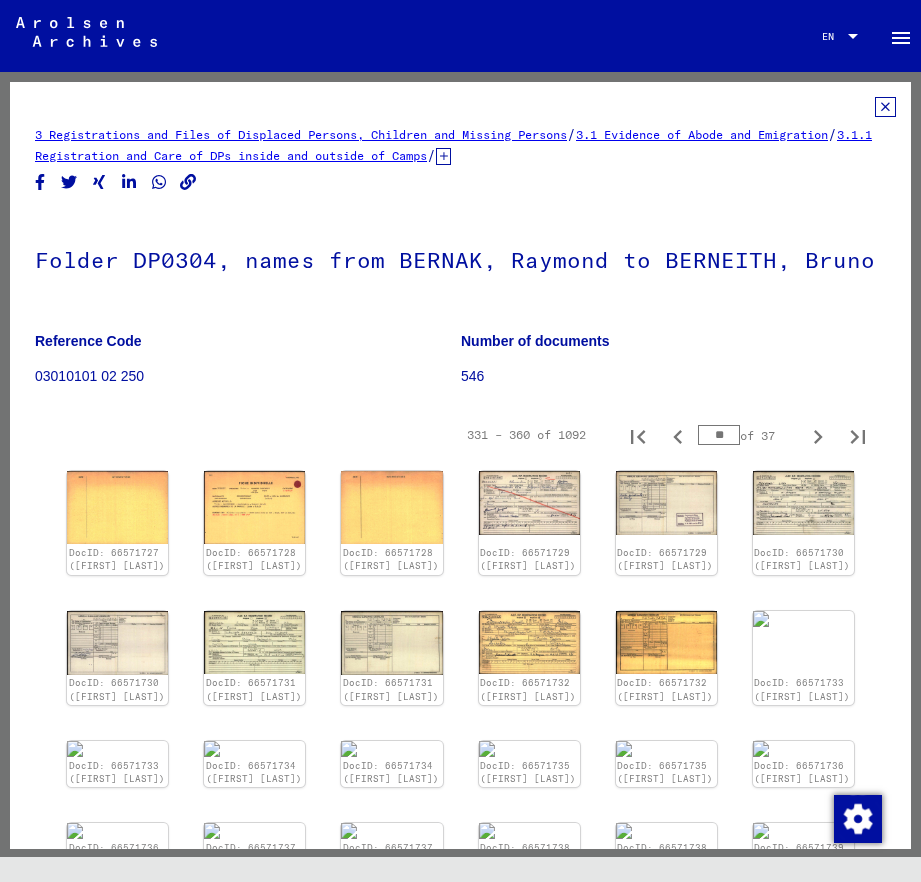 type on "**" 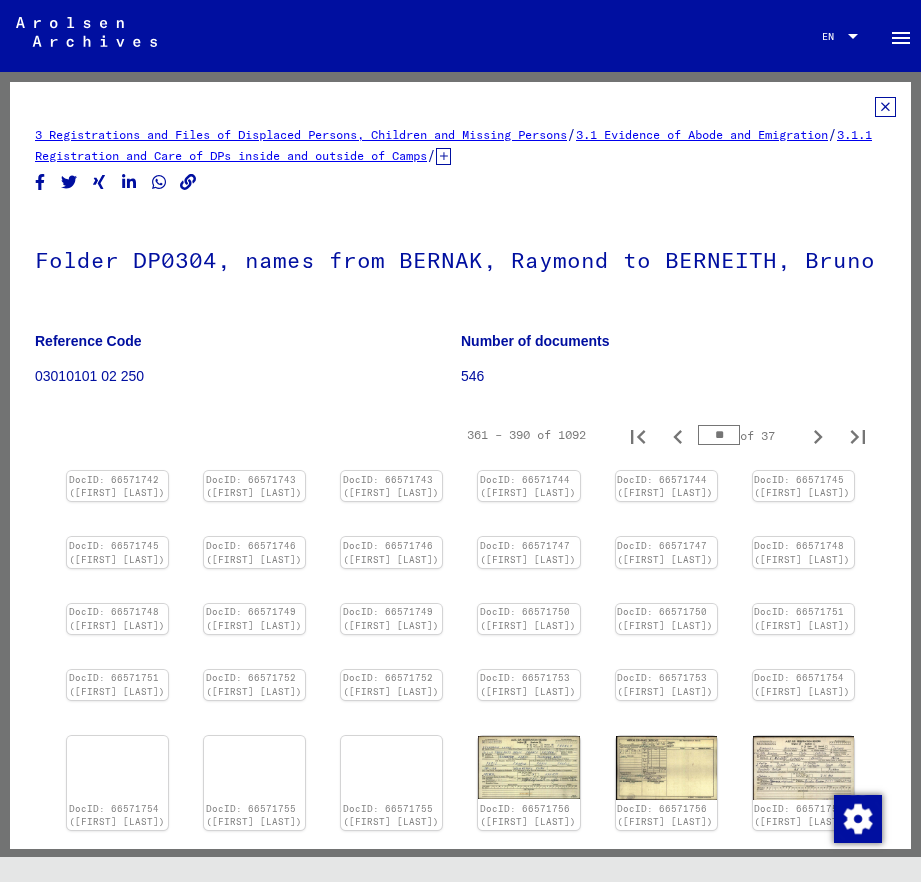 type on "**" 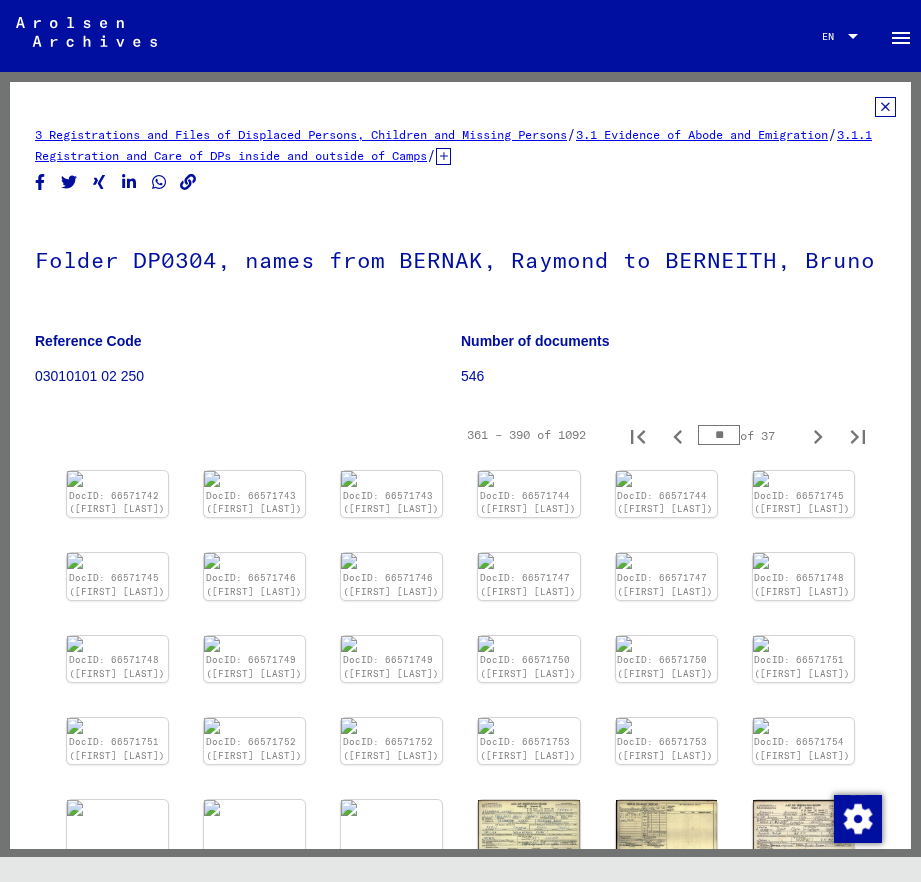 type on "**" 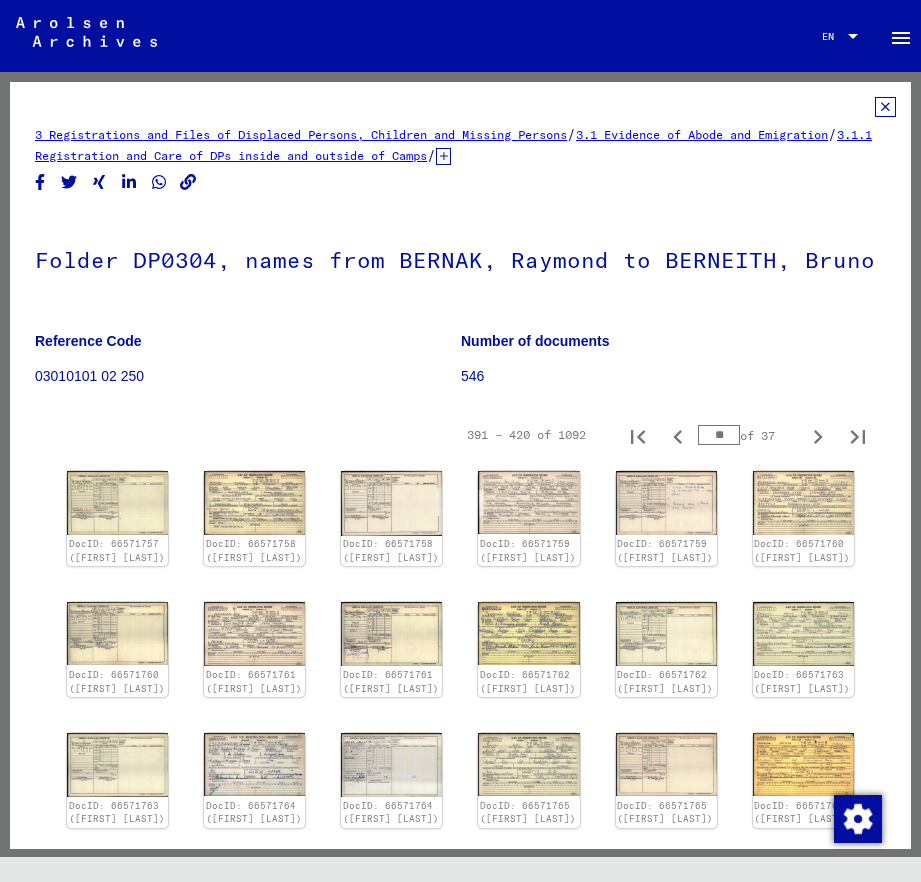 type on "**" 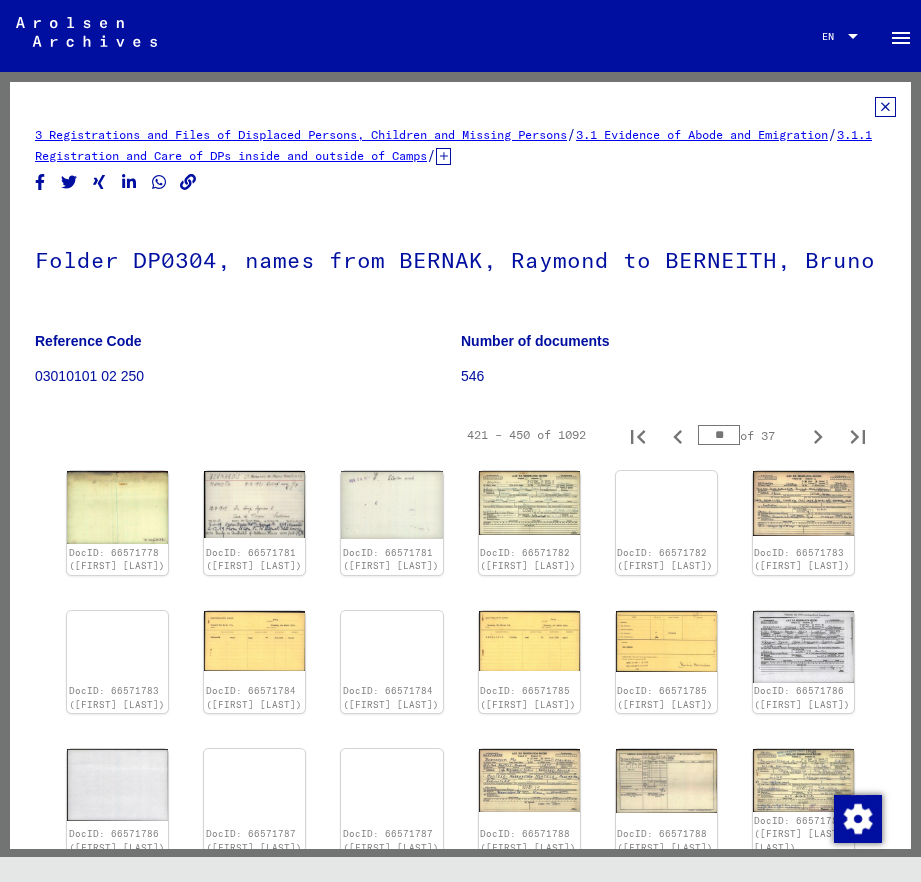 type on "**" 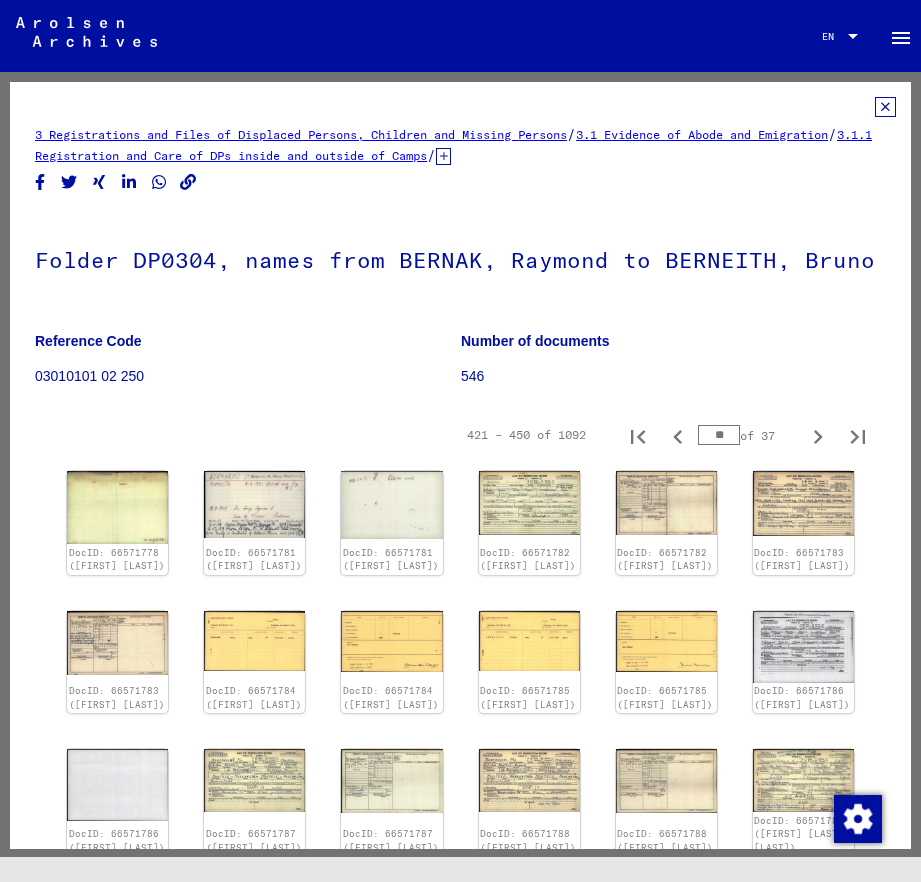 type on "**" 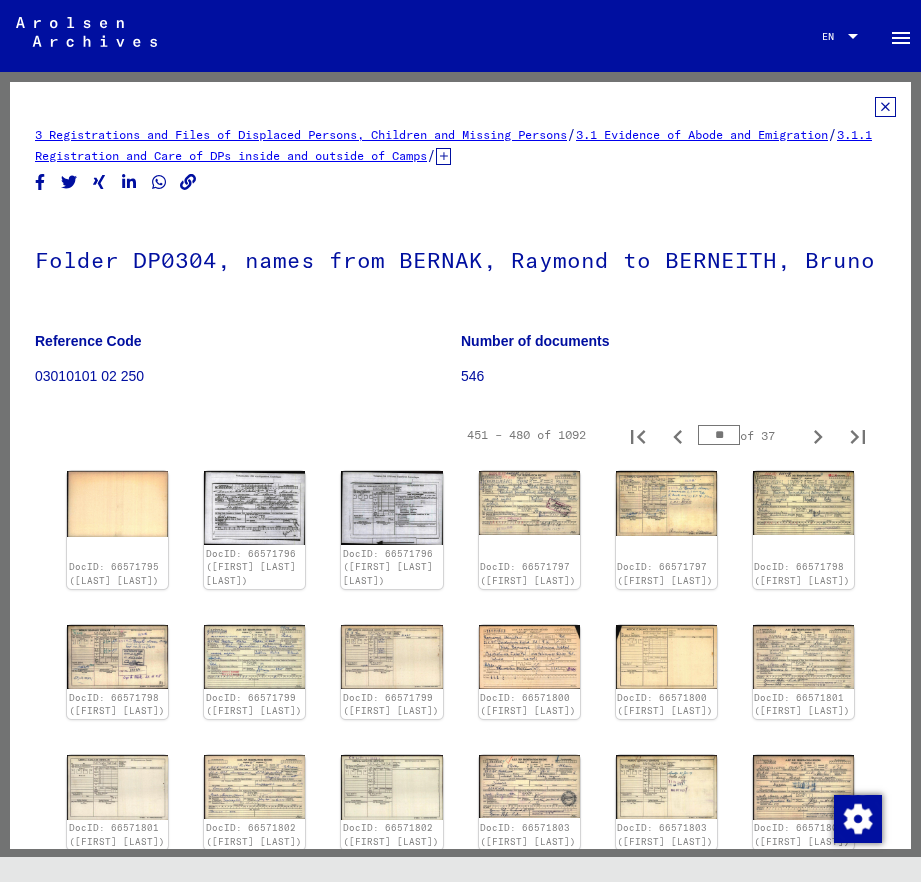 type on "**" 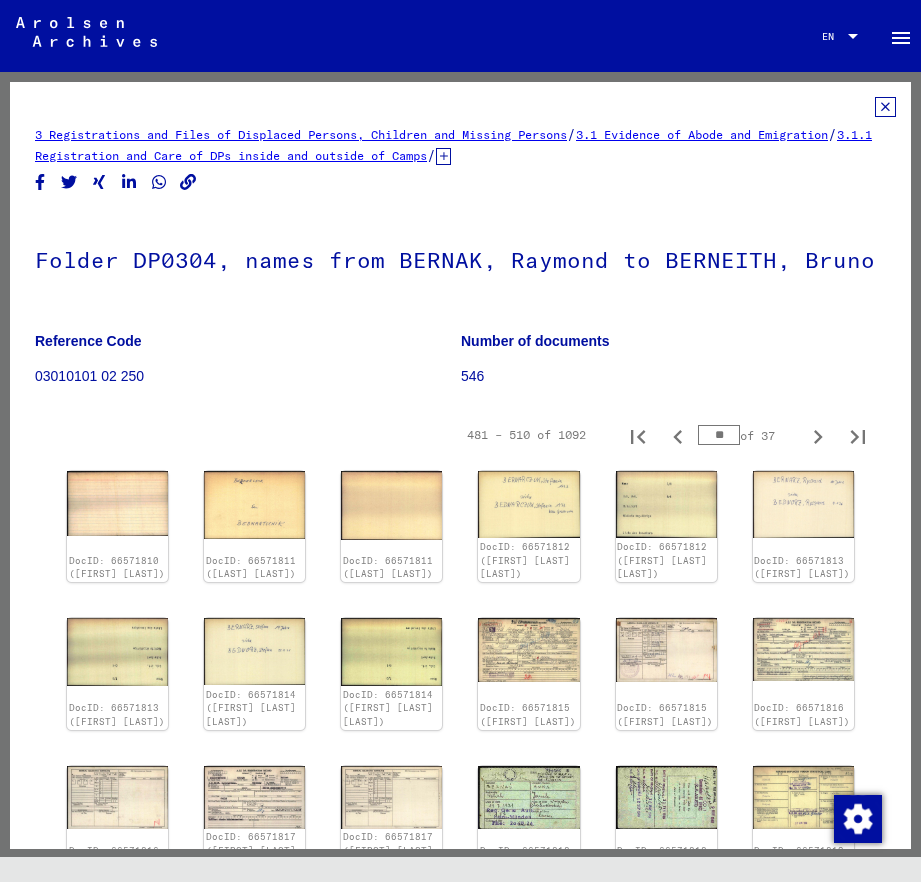type on "**" 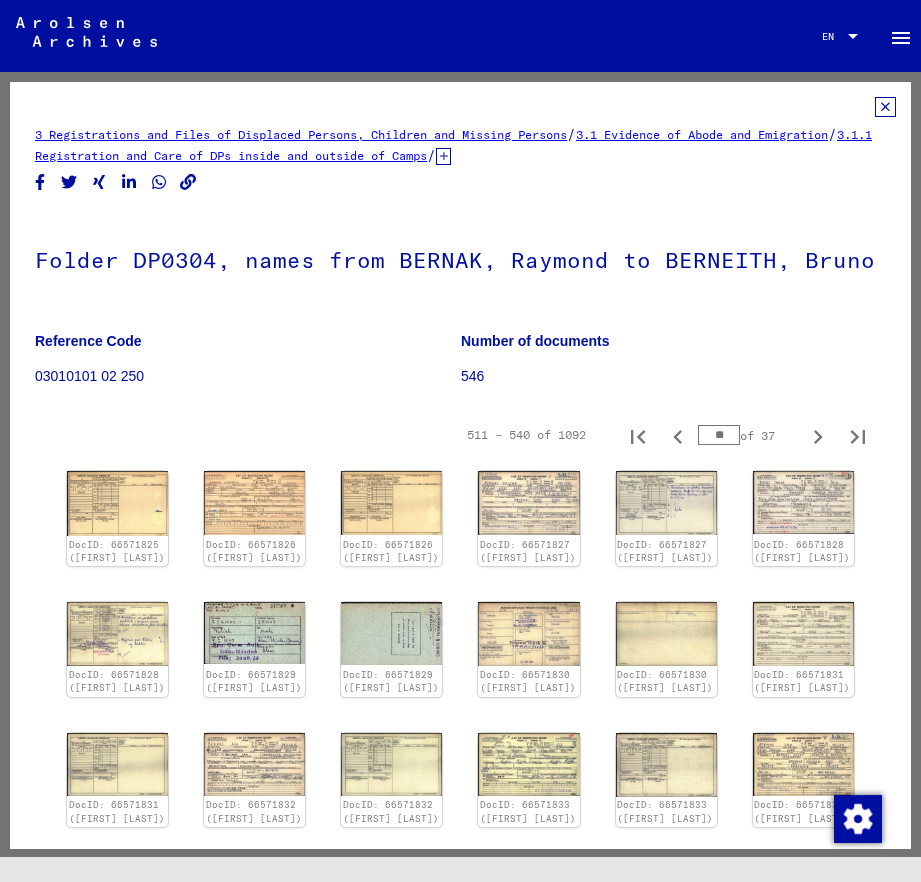type on "**" 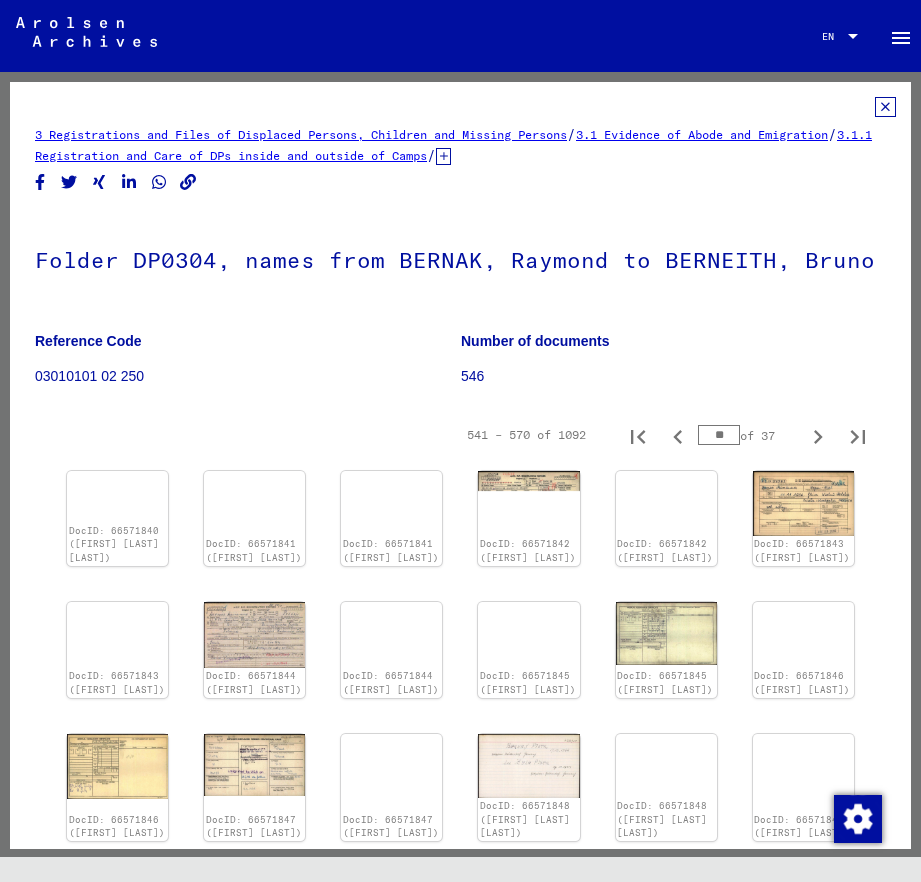 type on "**" 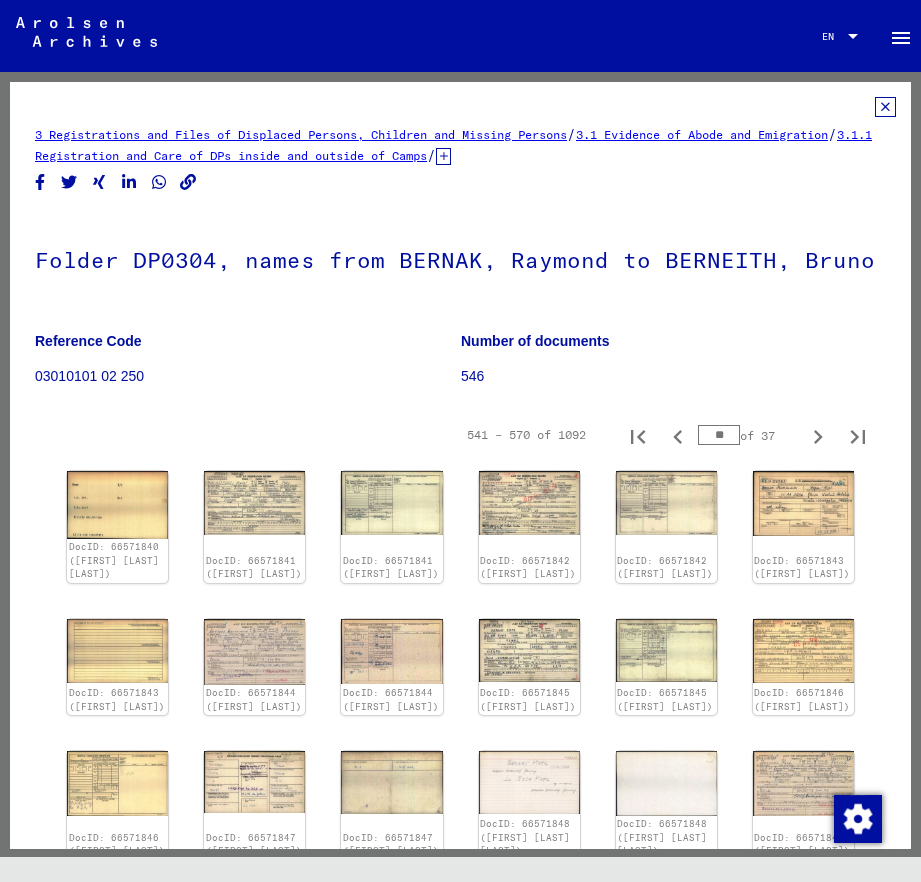 type on "**" 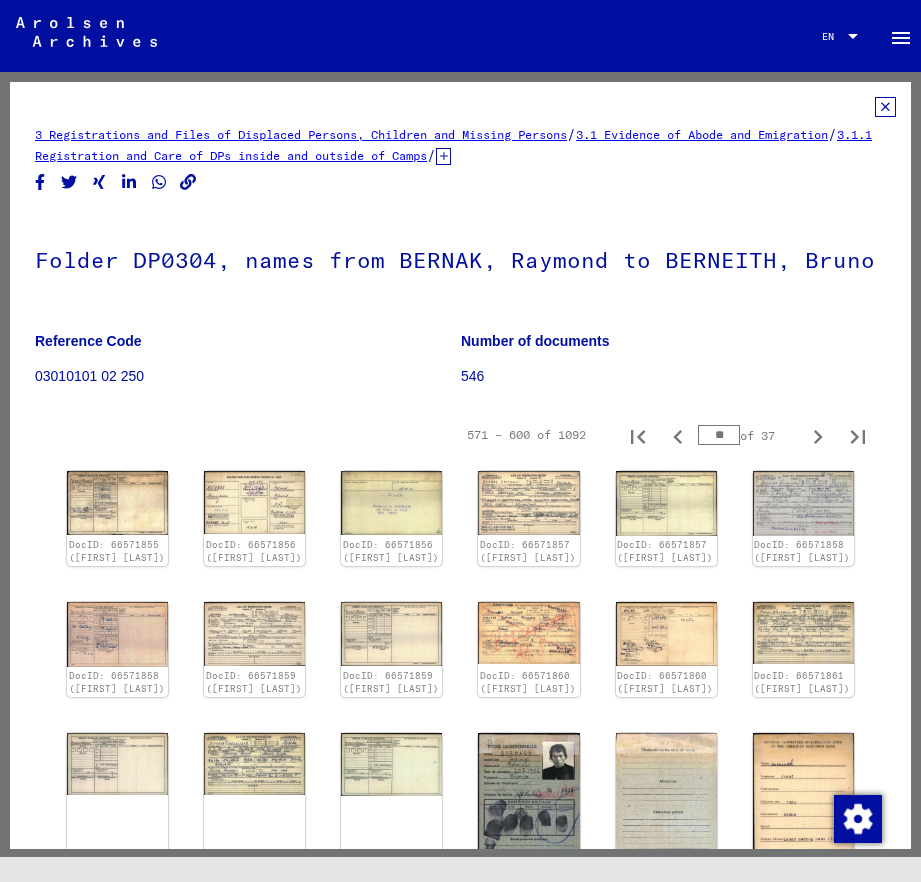 type on "**" 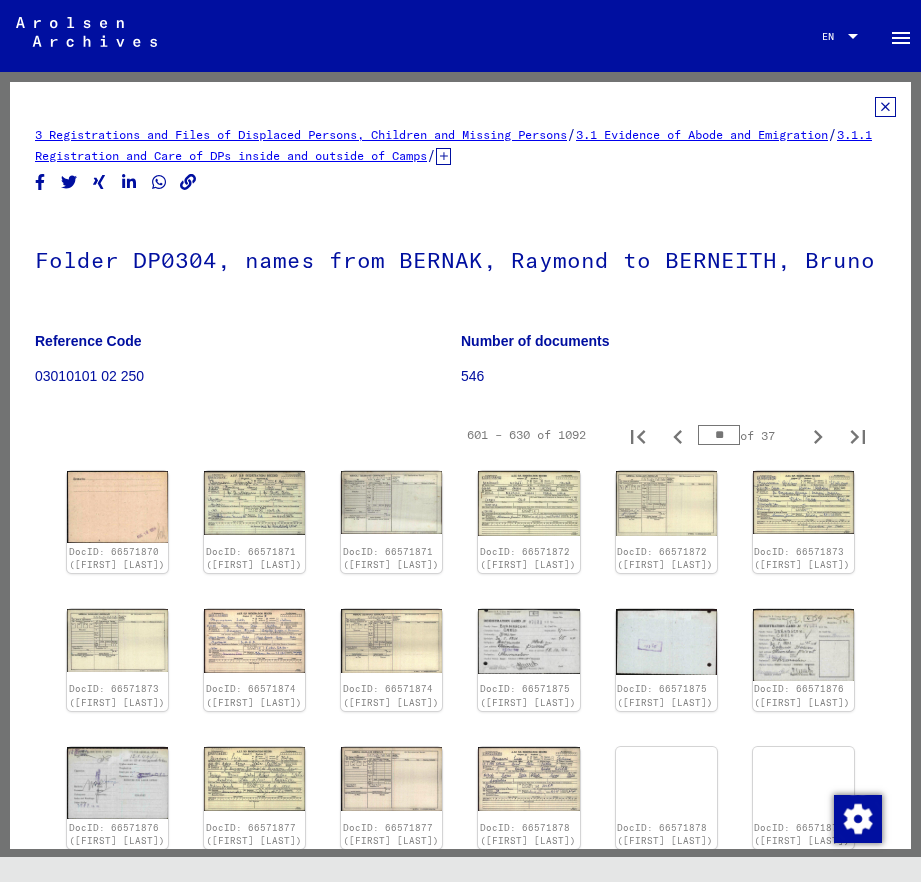 type on "**" 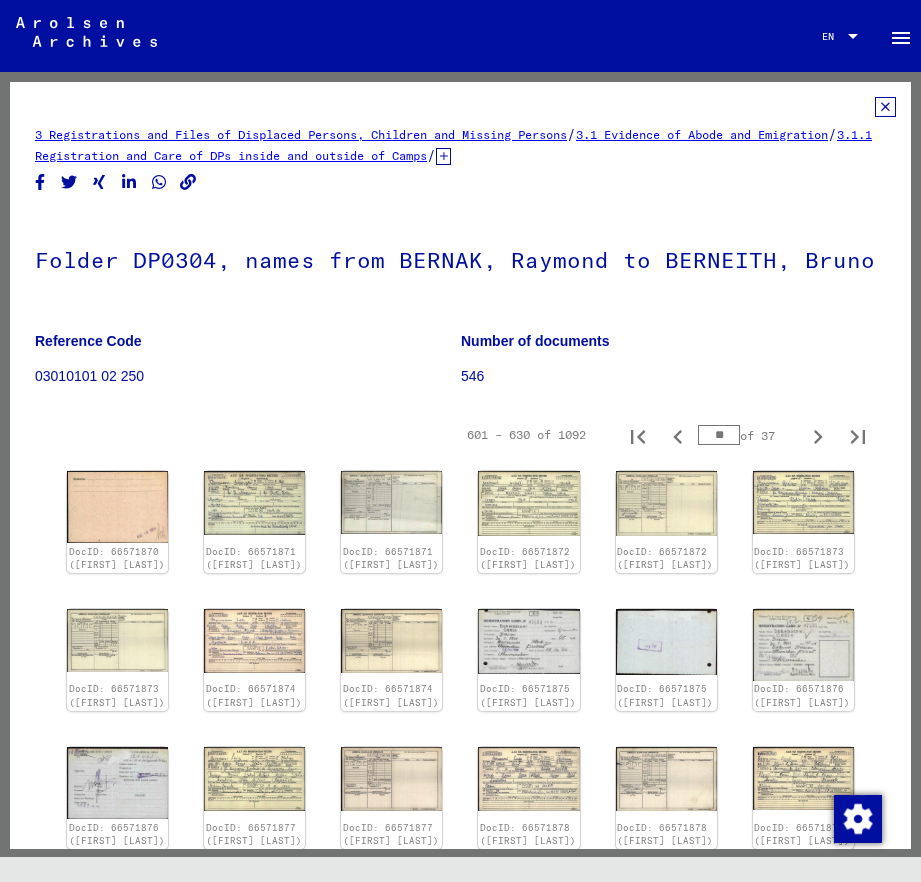 type on "**" 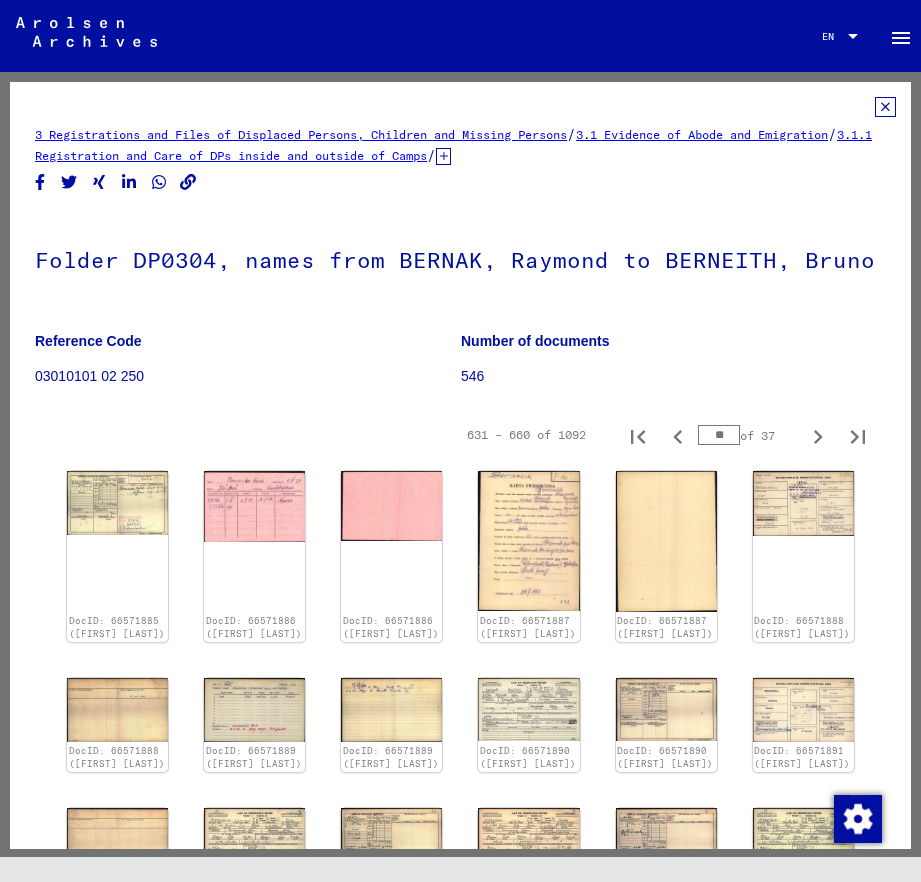 type on "**" 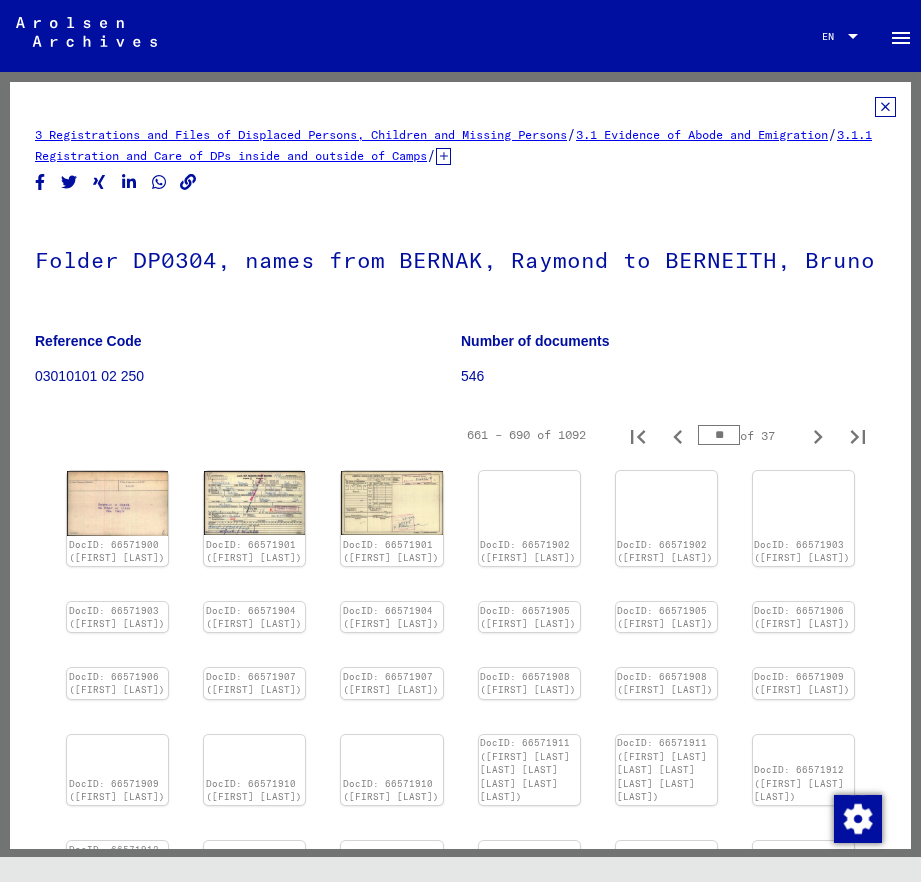 type on "**" 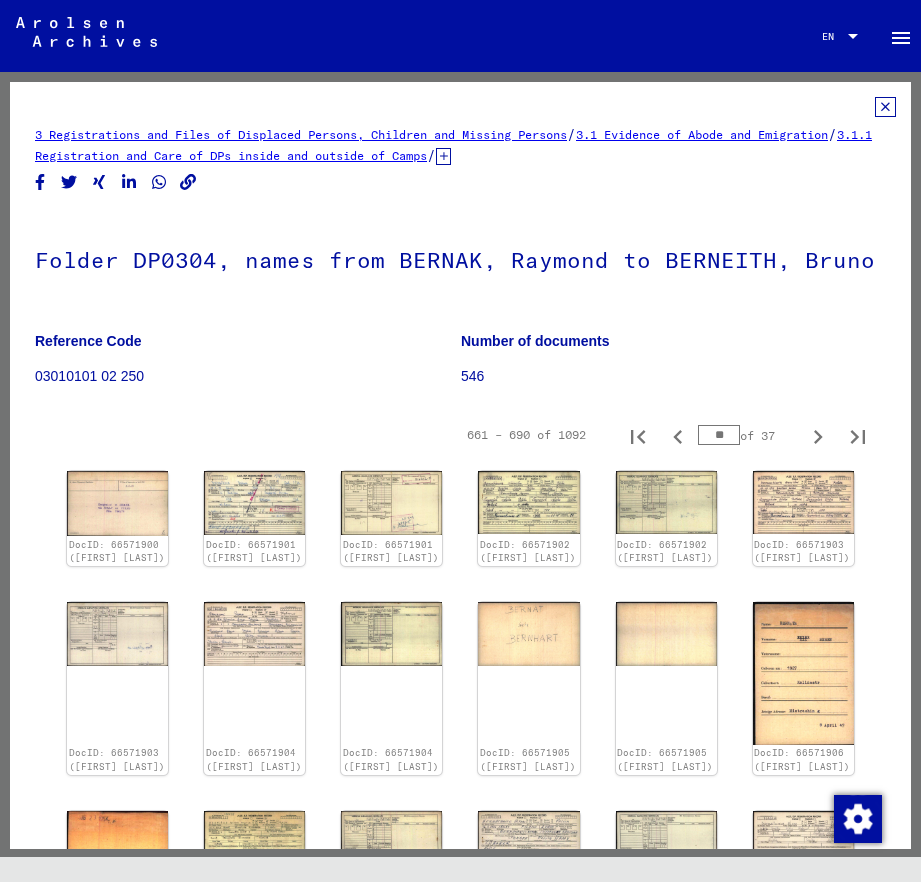 type on "**" 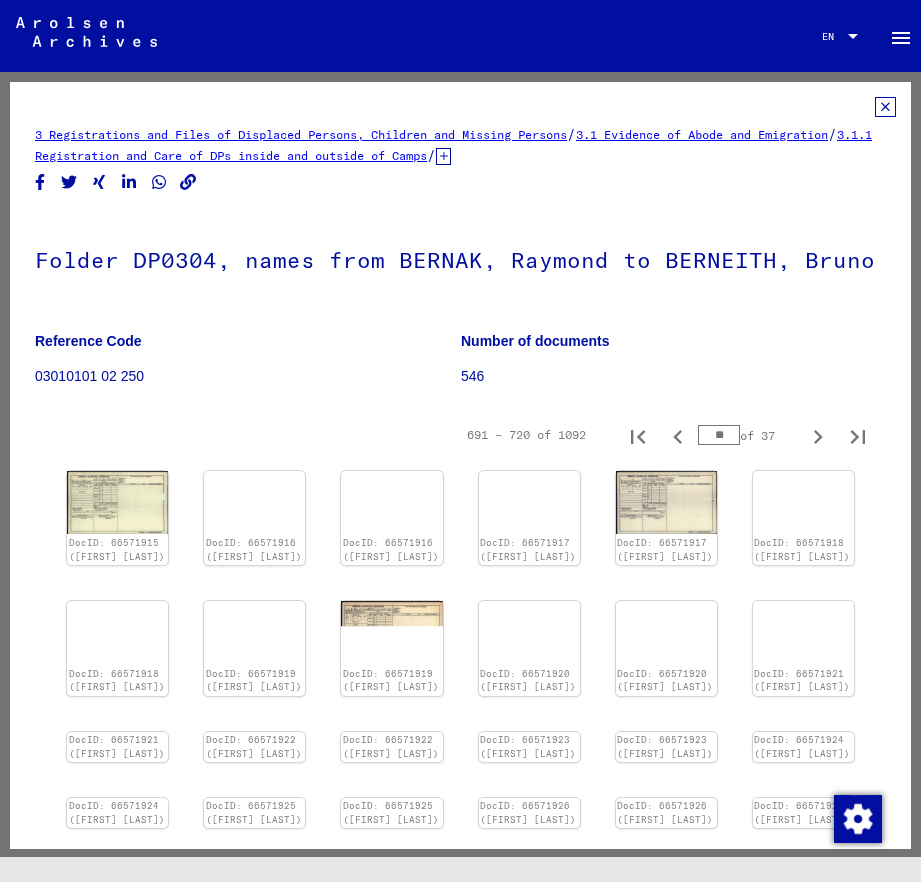 type on "**" 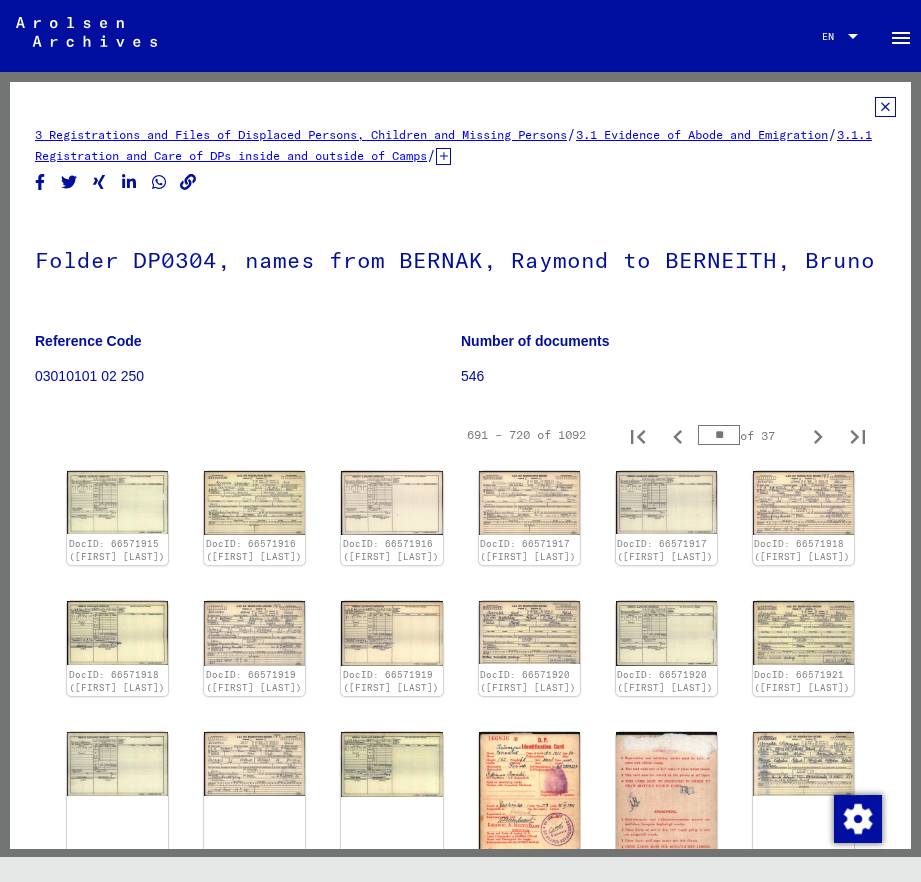 type on "**" 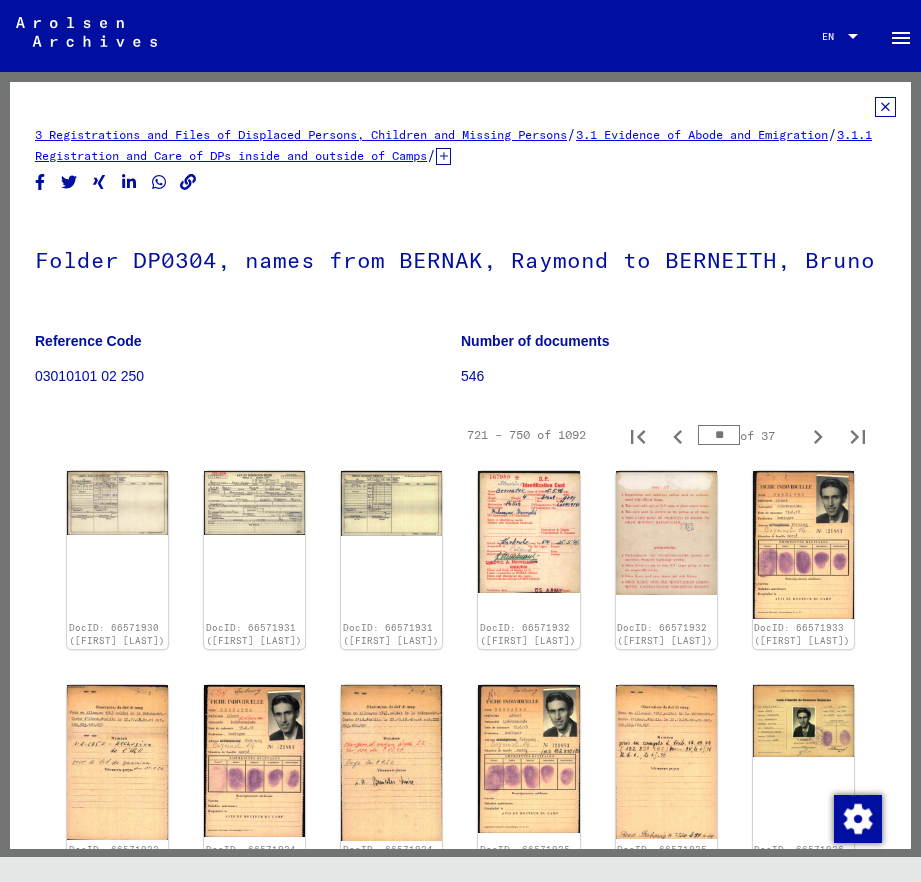 type on "**" 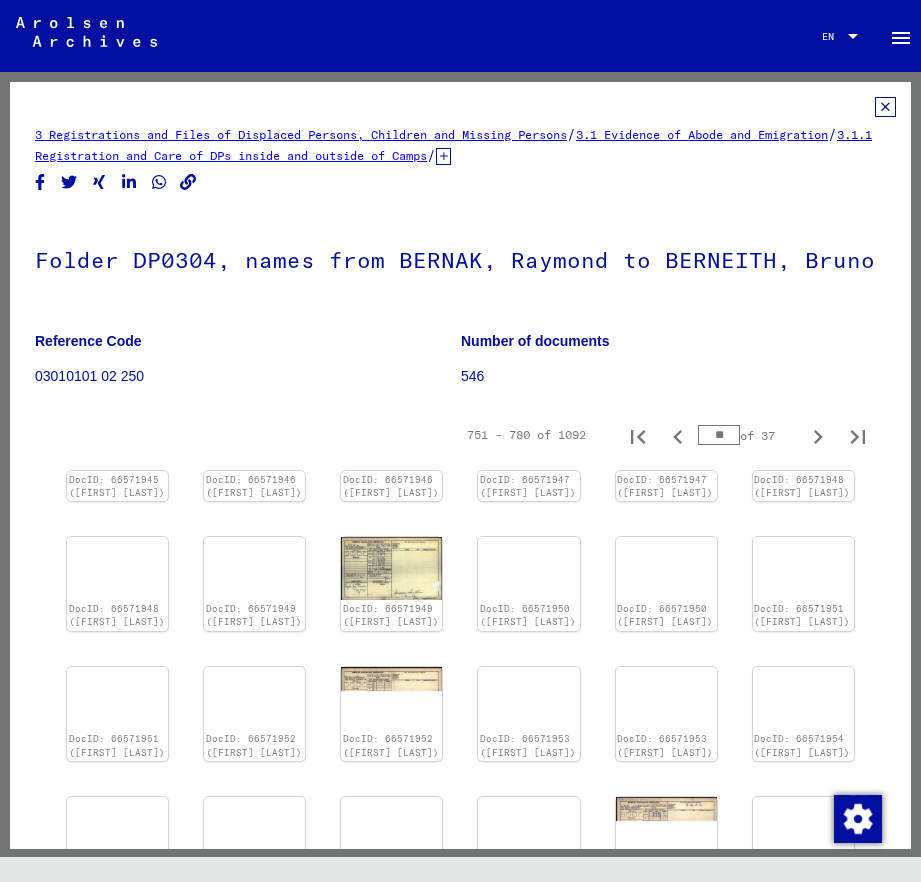 type on "**" 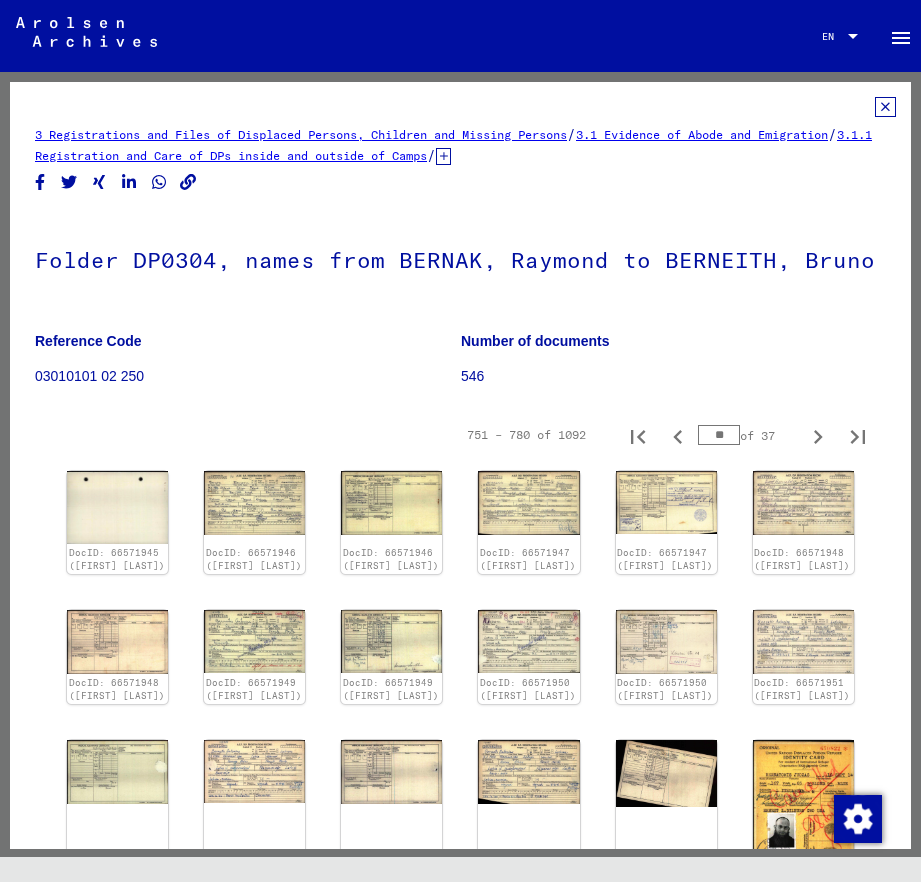 type on "**" 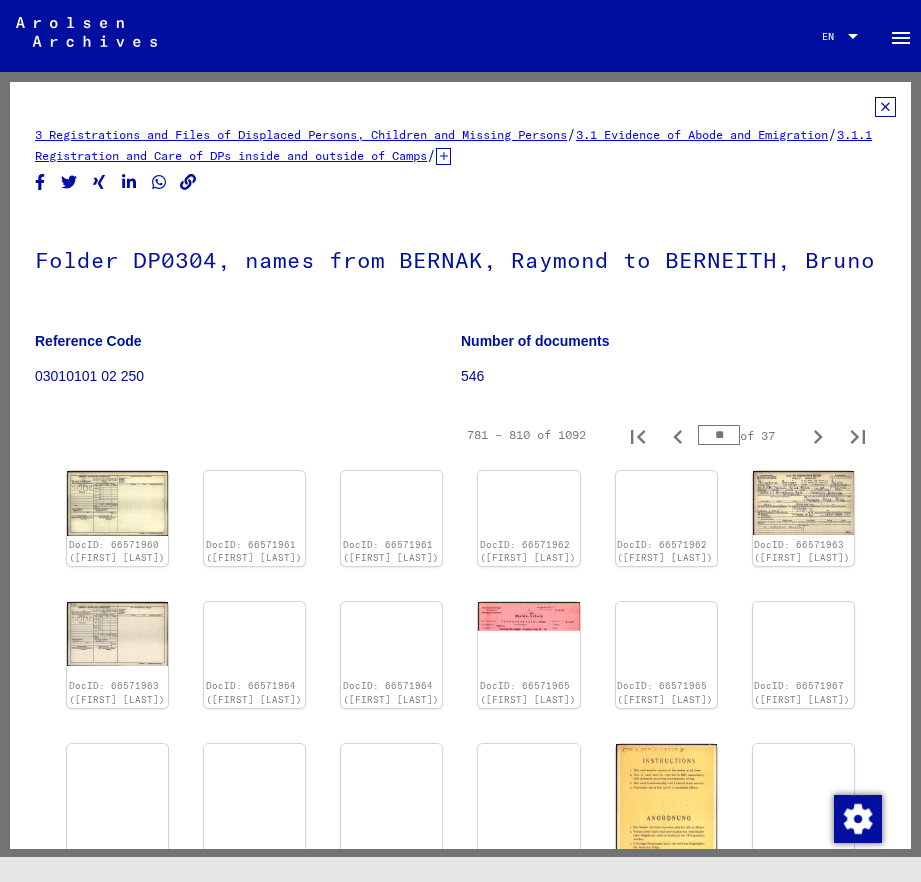 type on "**" 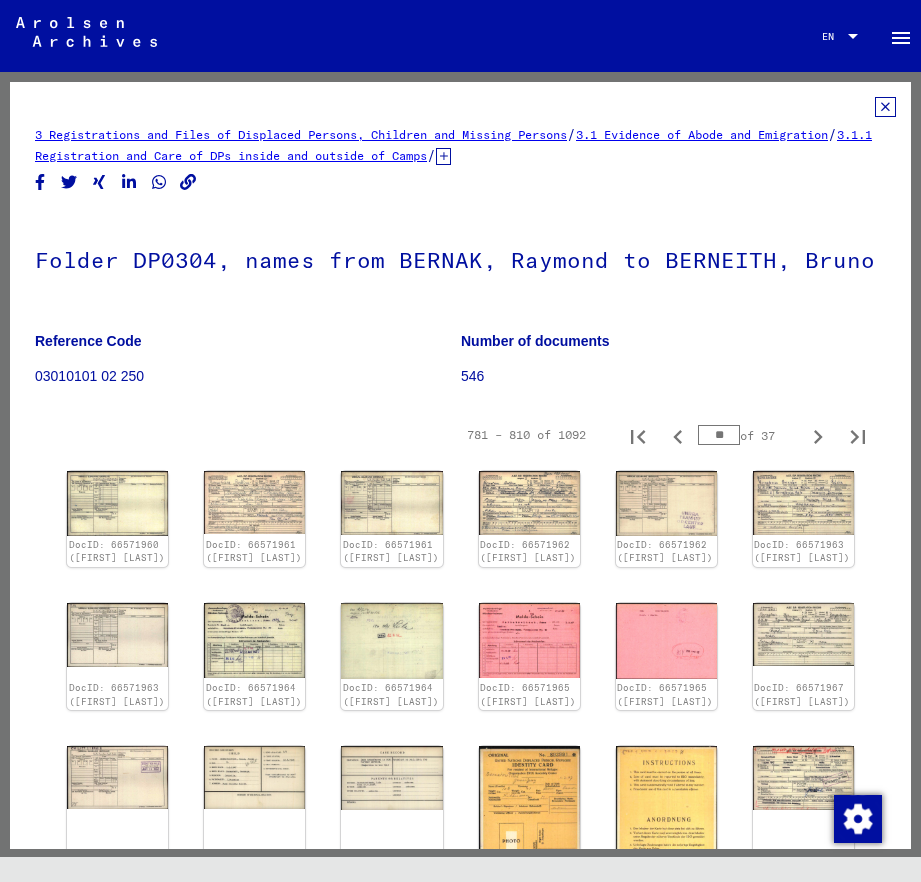 type on "**" 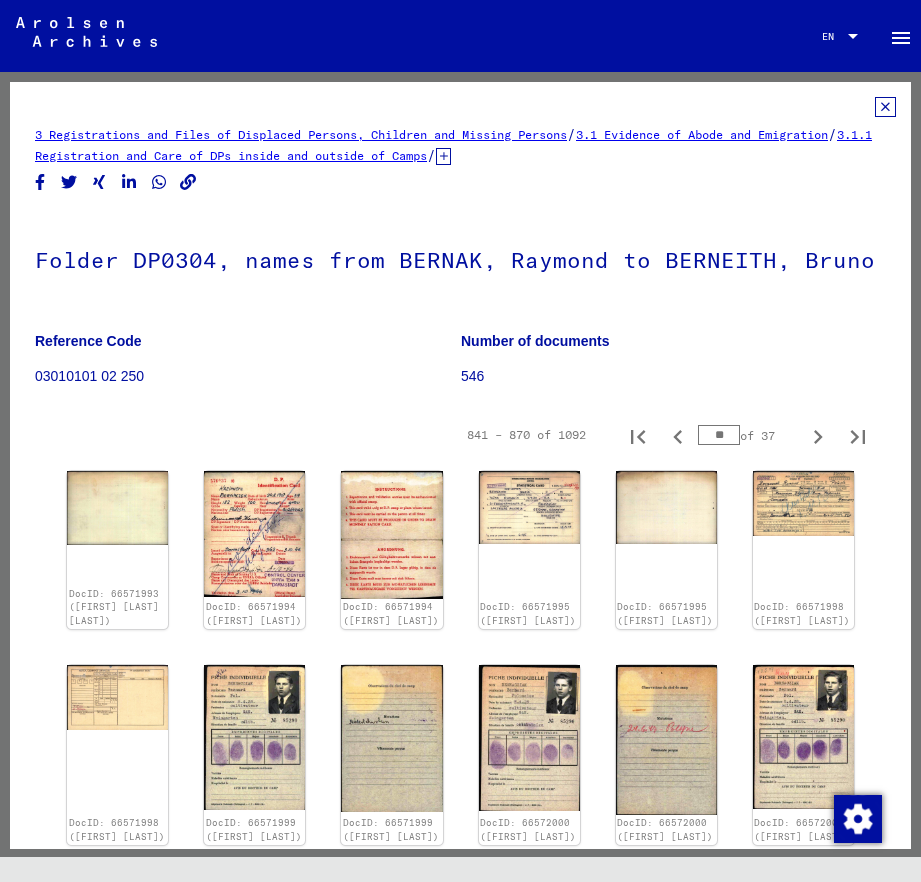 type on "**" 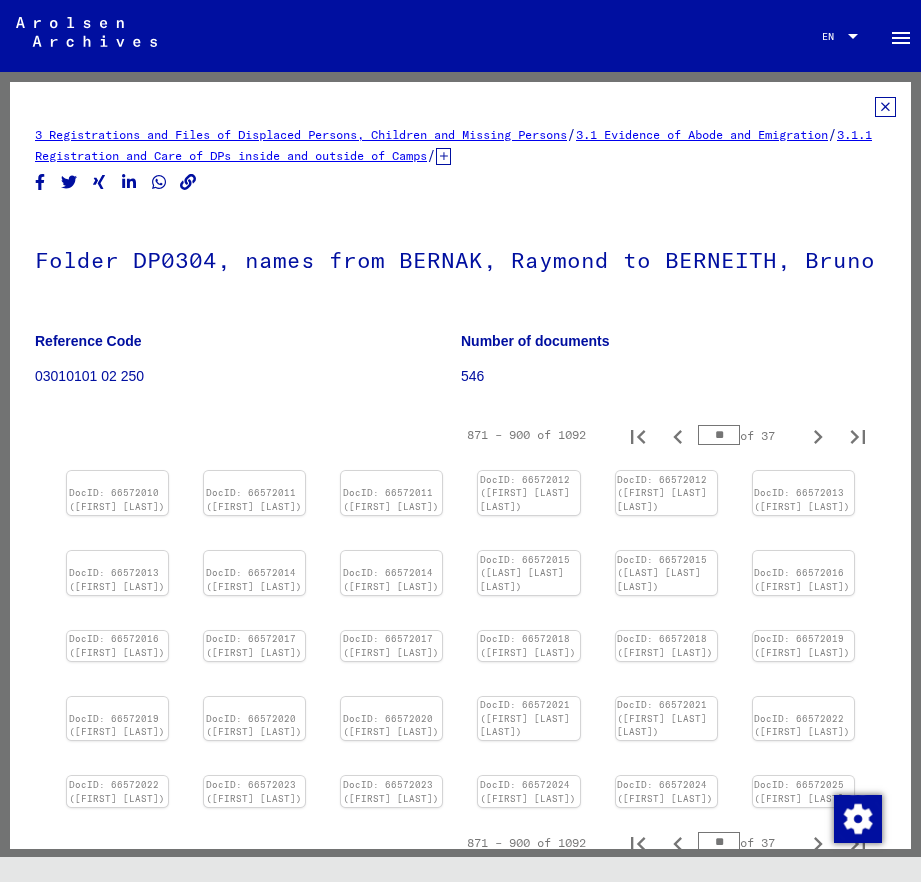 type on "**" 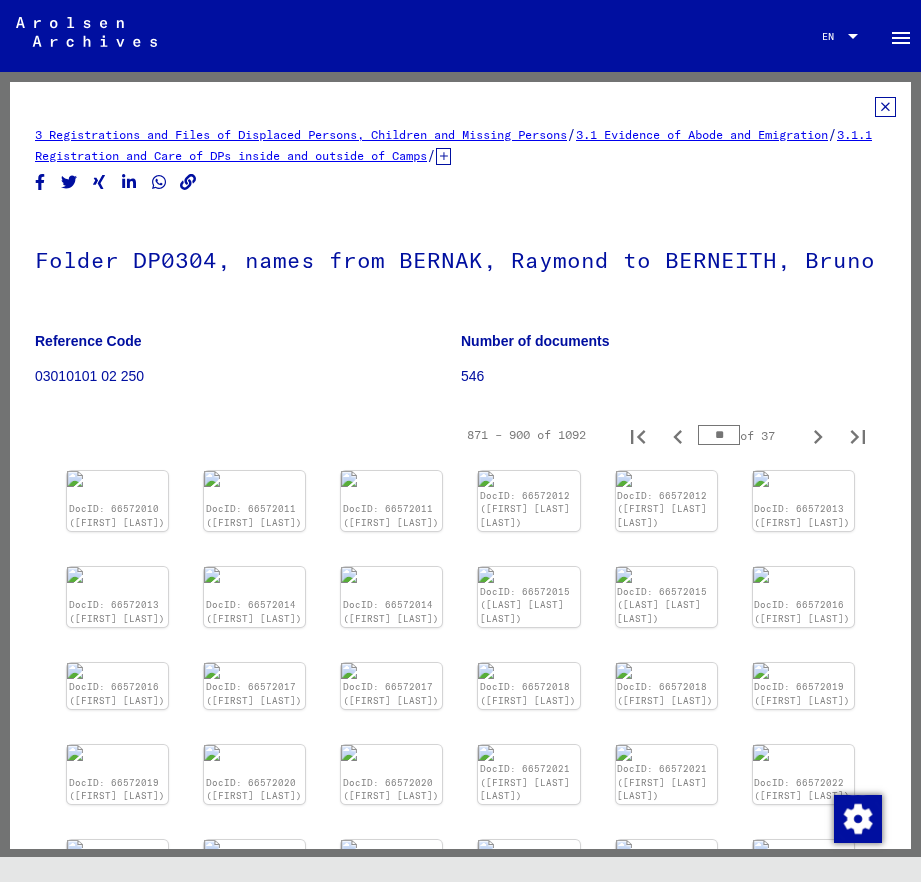 type on "**" 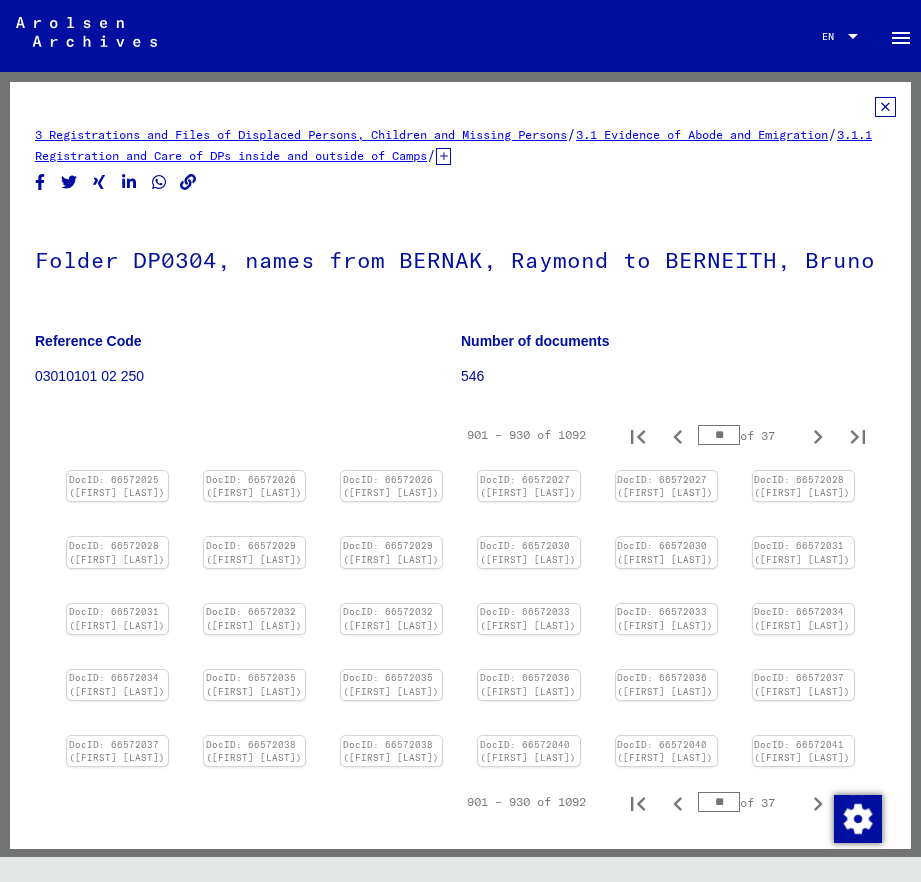 type on "**" 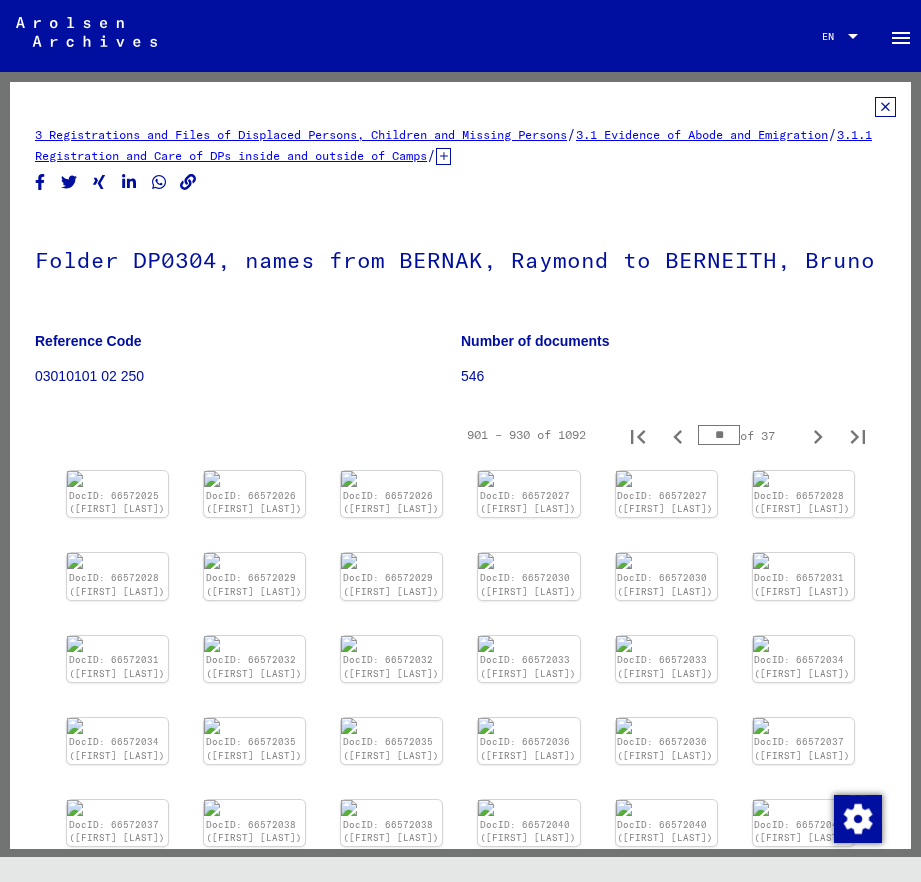 type on "**" 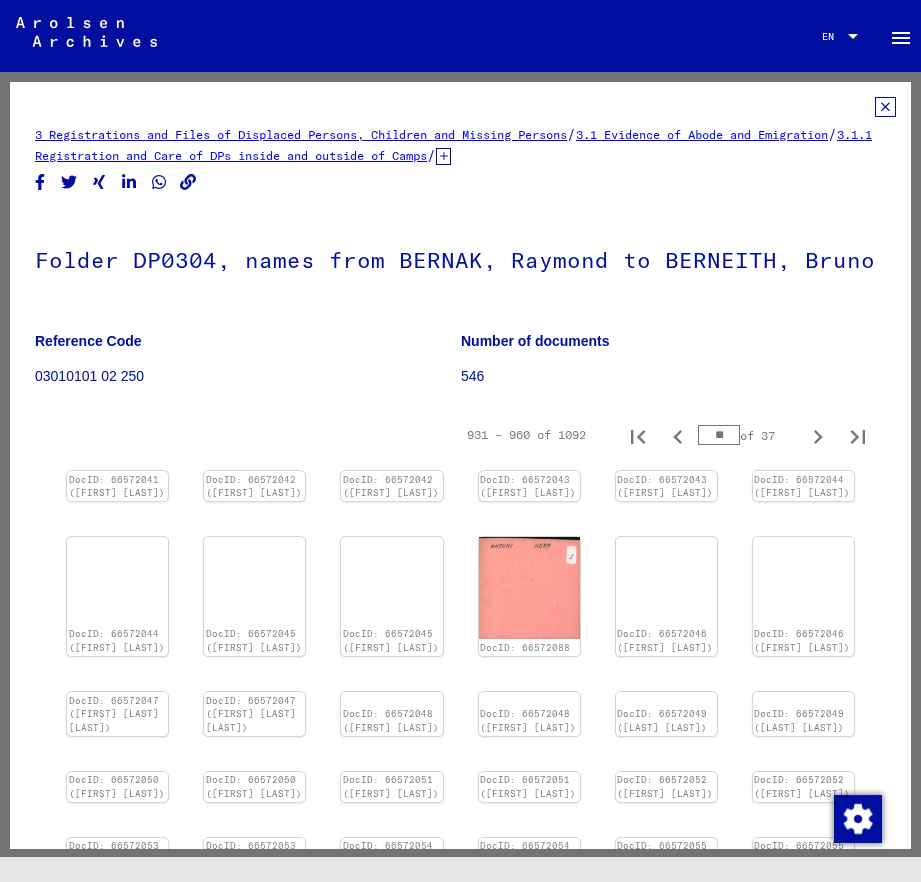 type on "**" 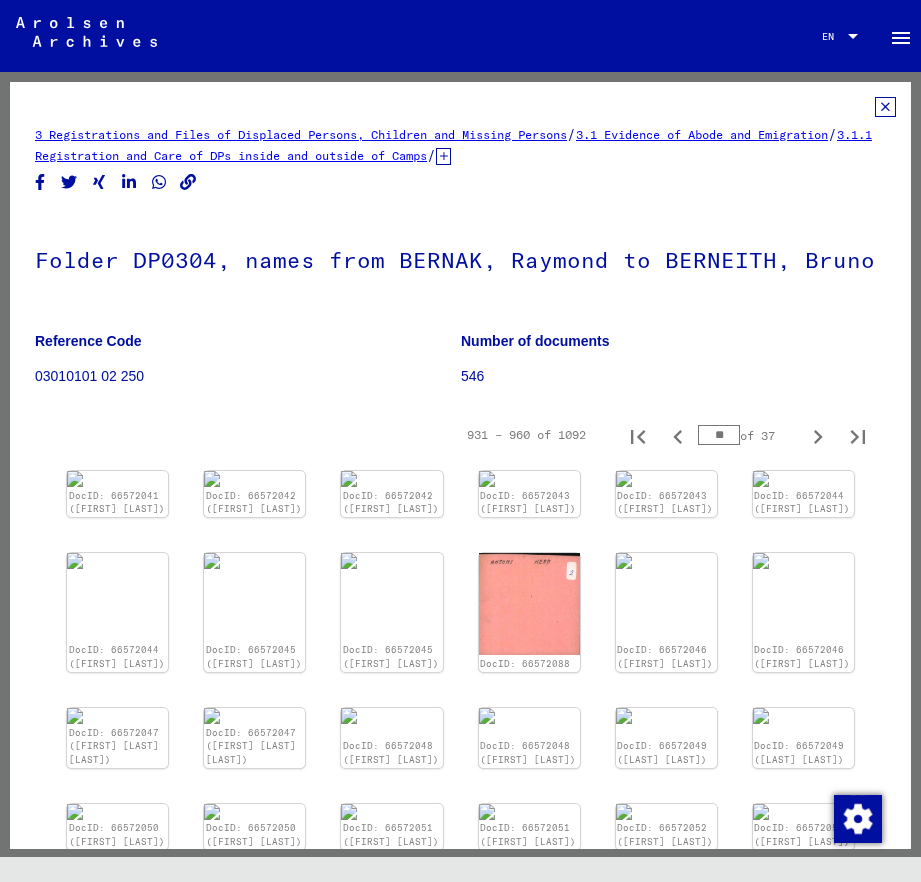 type on "**" 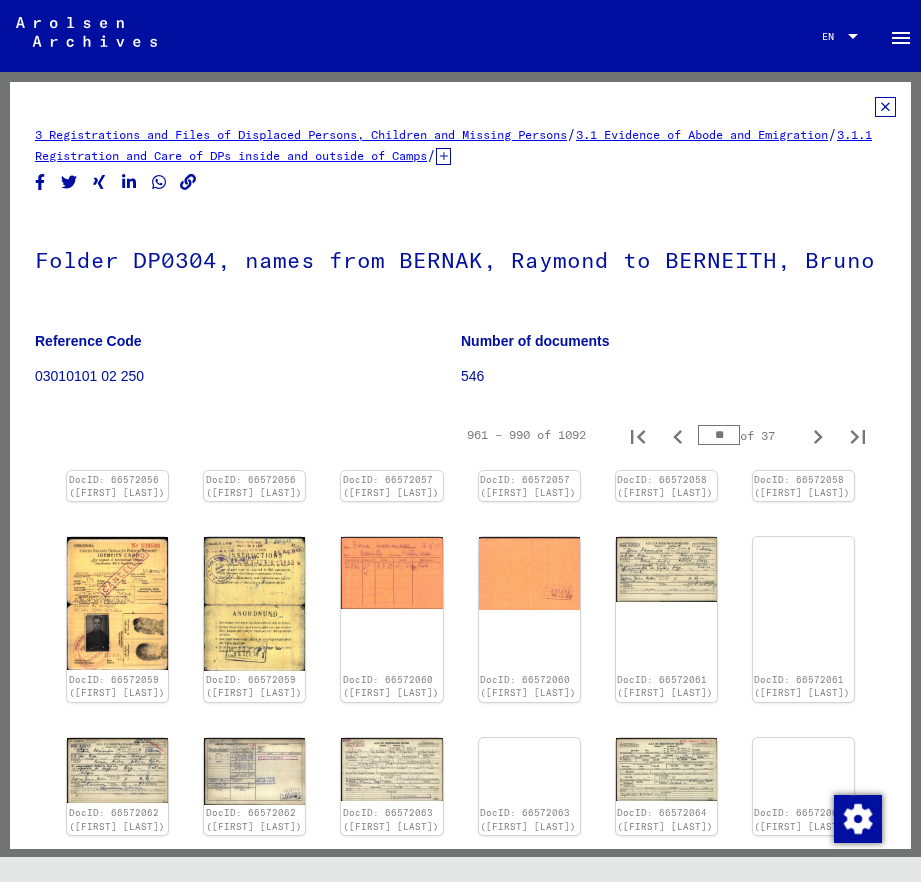 type on "**" 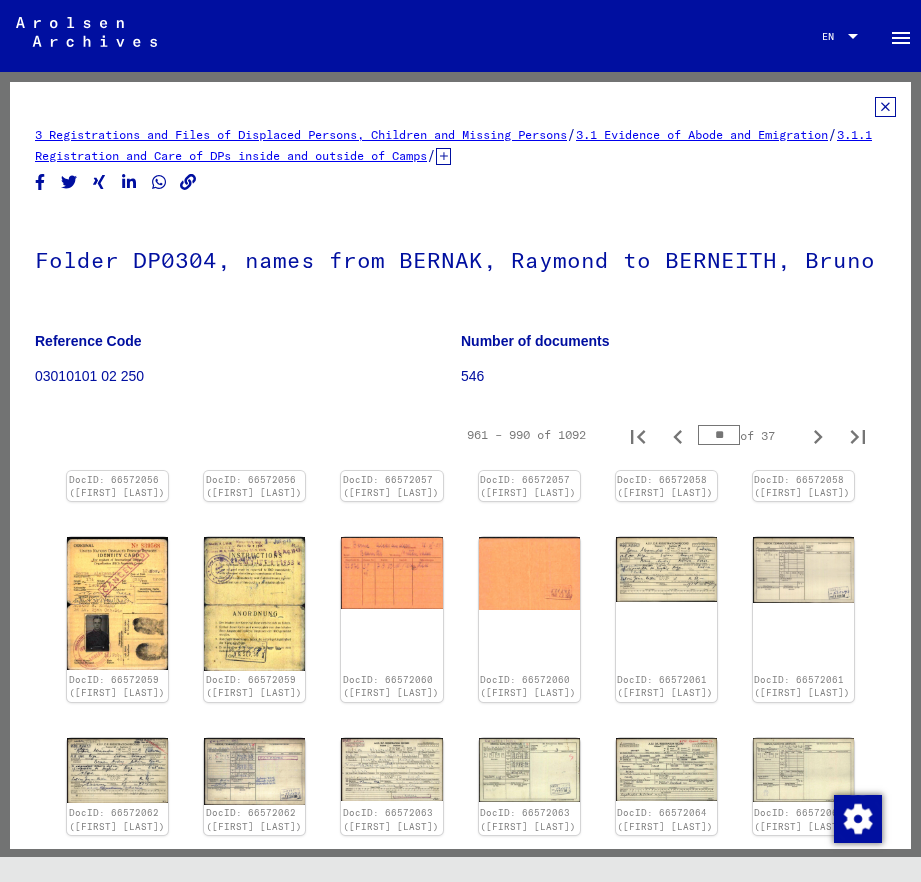 type on "**" 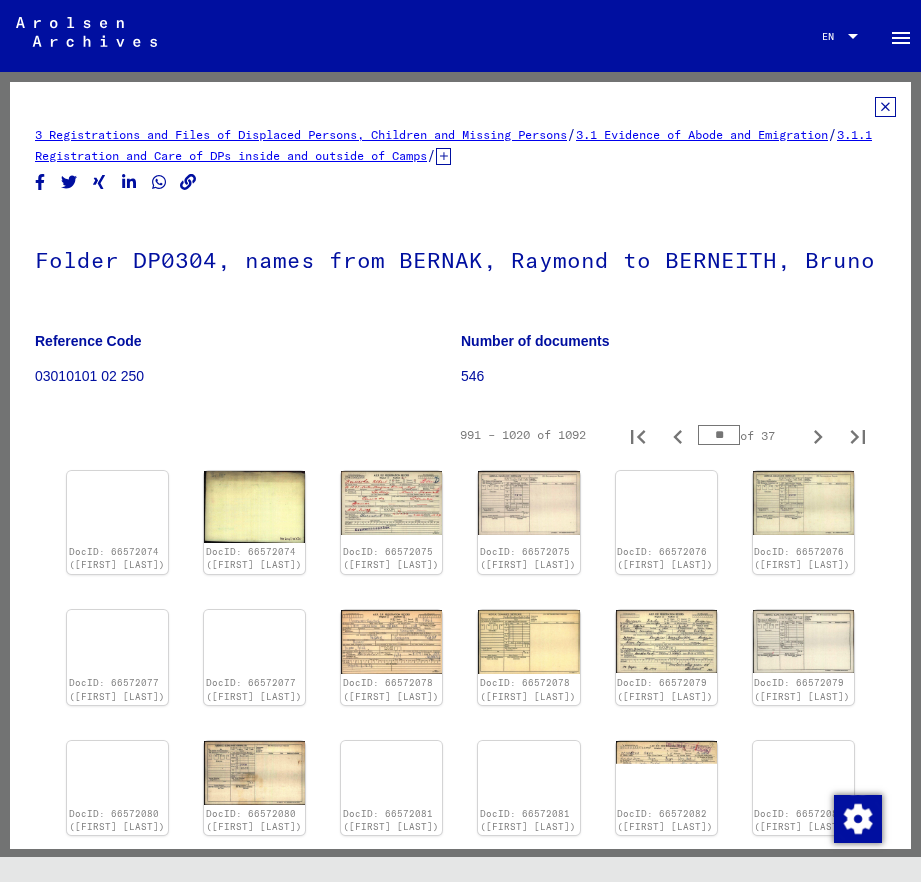 type on "**" 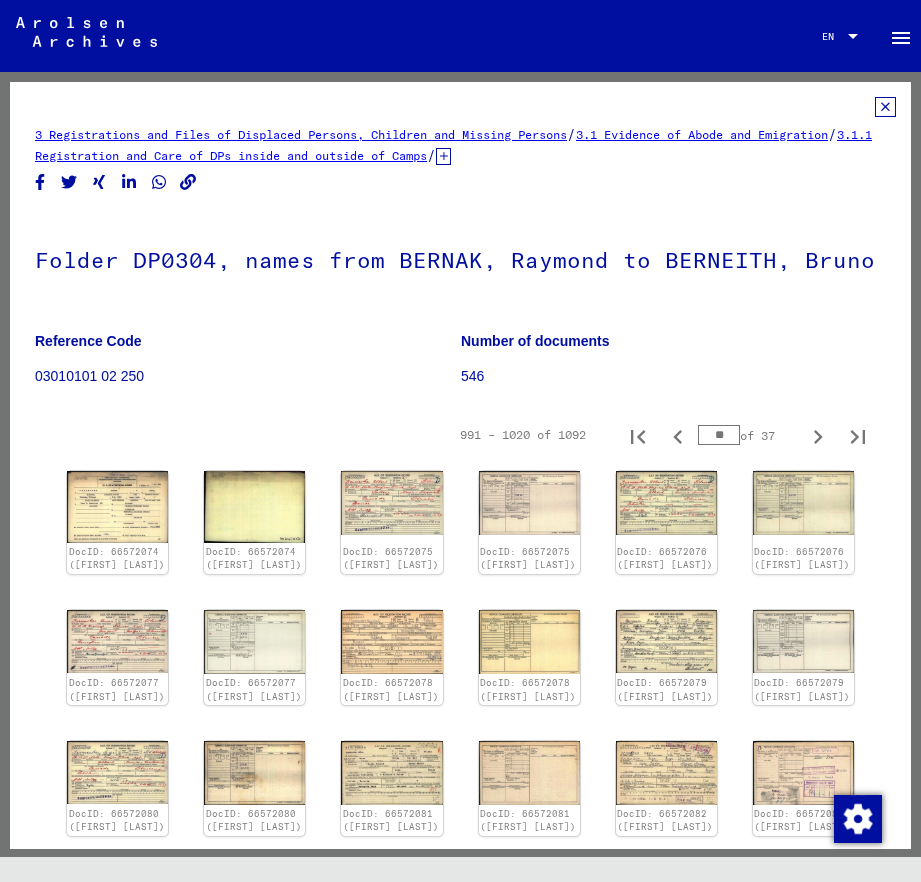 type on "**" 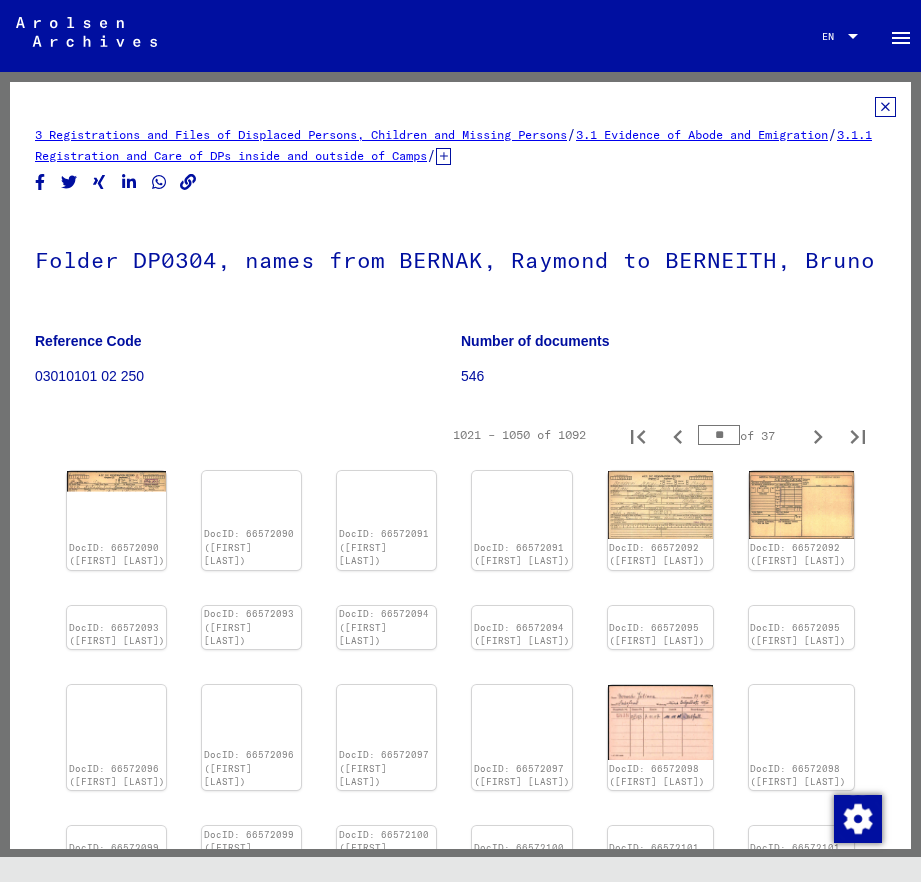 type on "**" 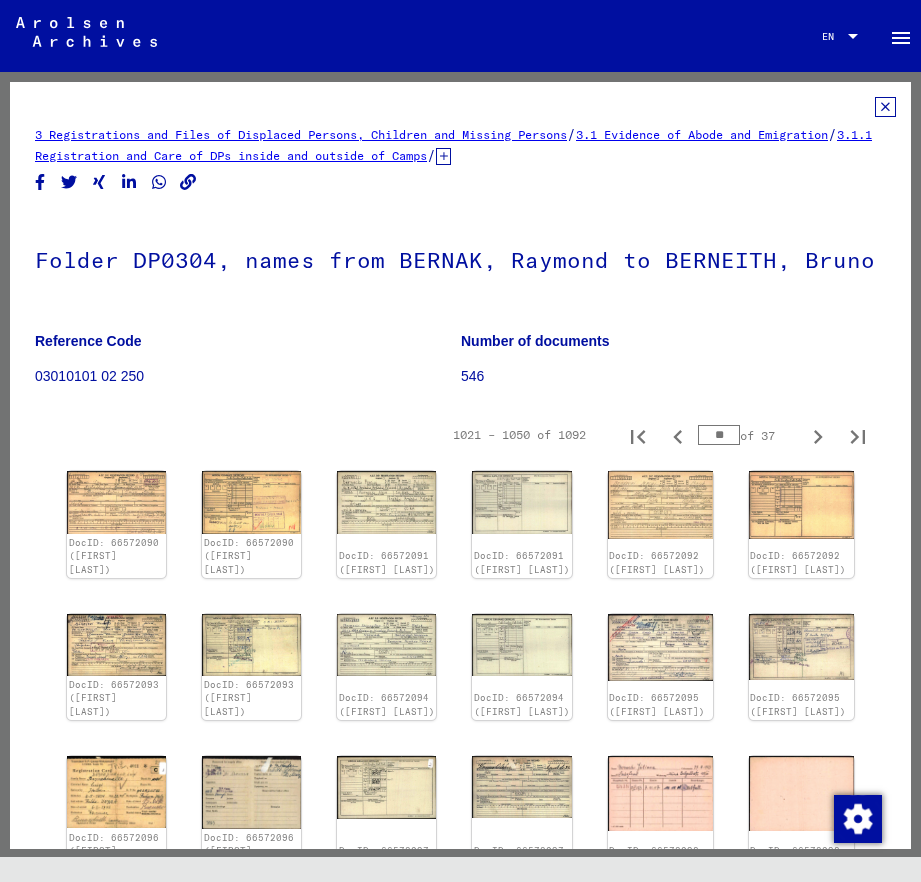 type on "**" 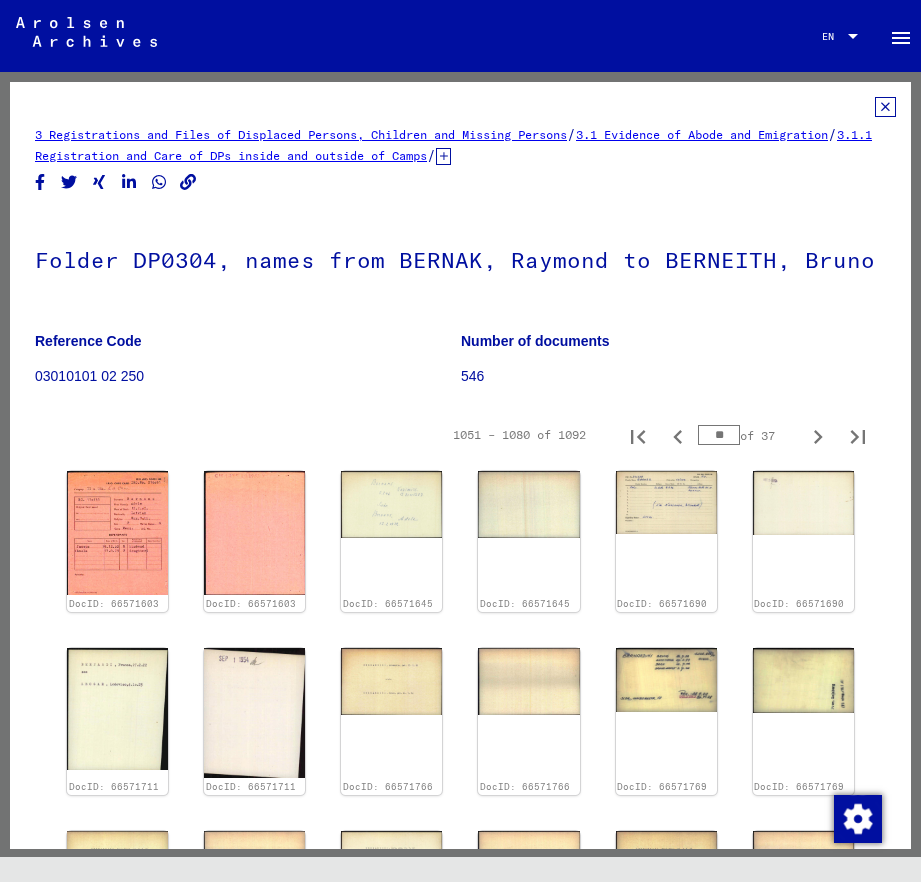 type on "**" 